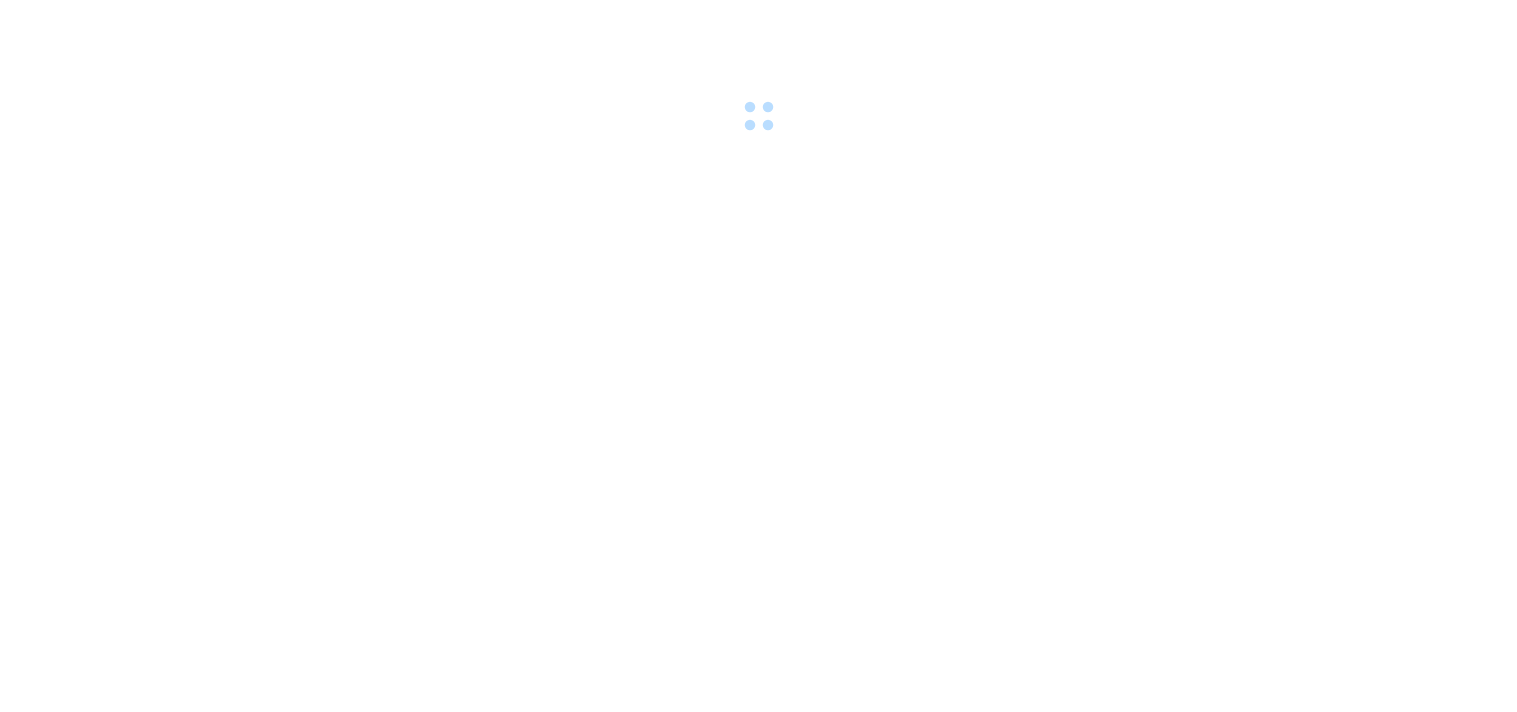 scroll, scrollTop: 0, scrollLeft: 0, axis: both 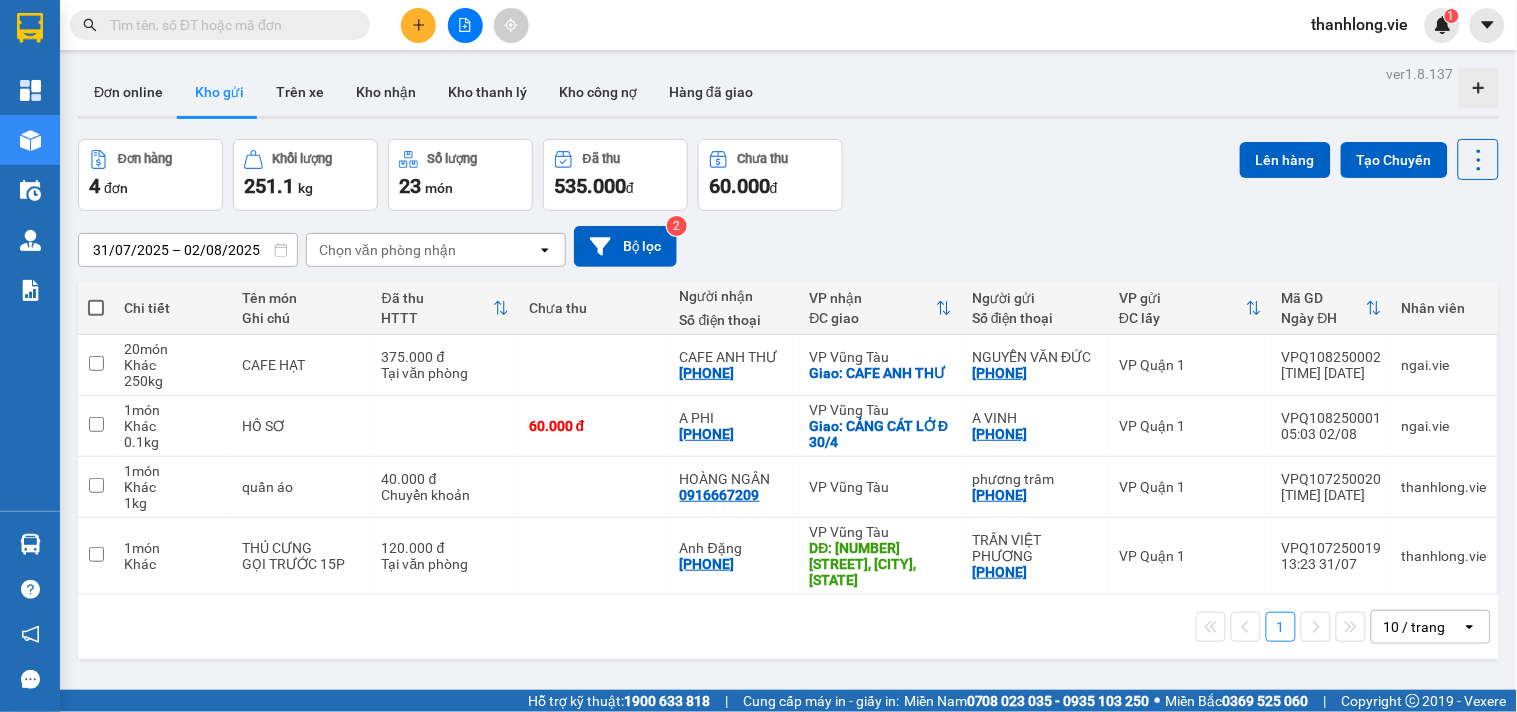 click 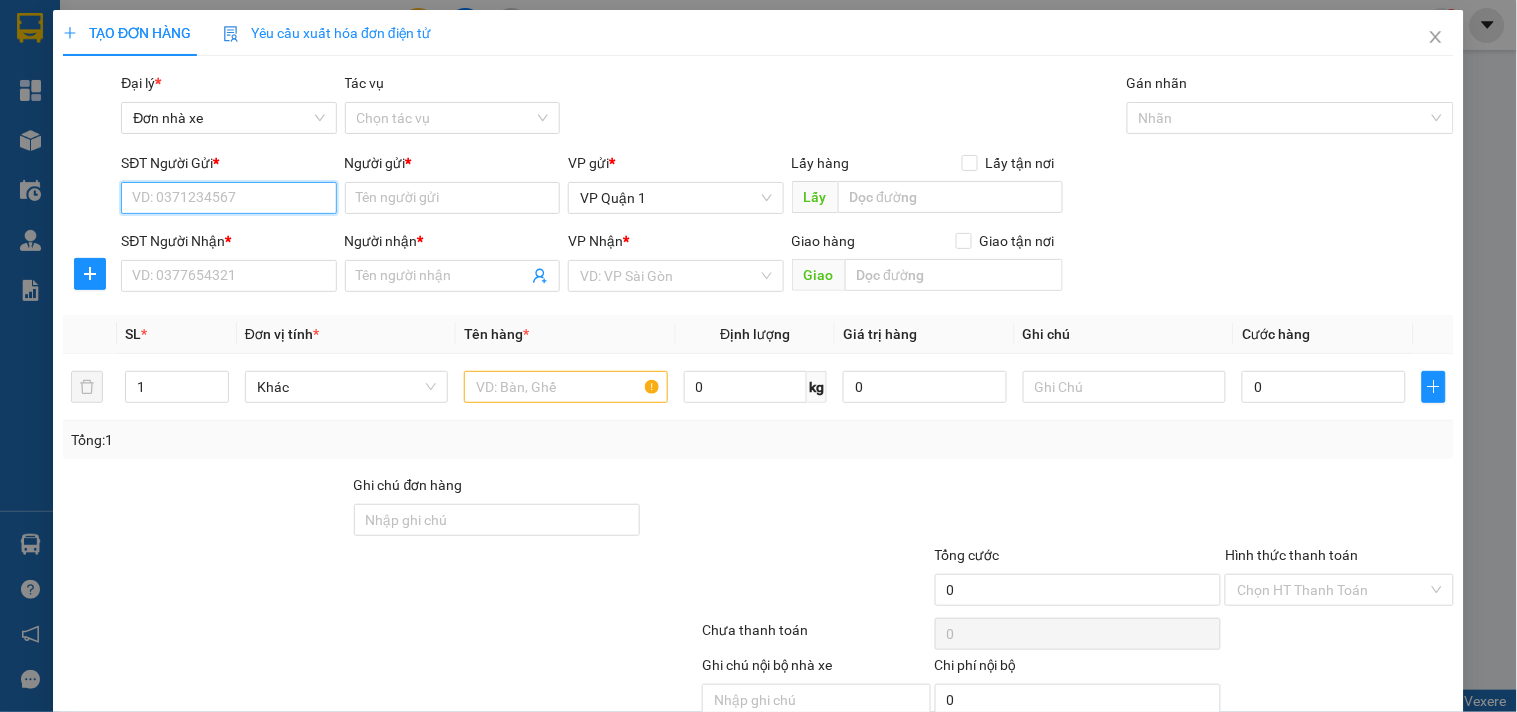 click on "SĐT Người Gửi  *" at bounding box center [228, 198] 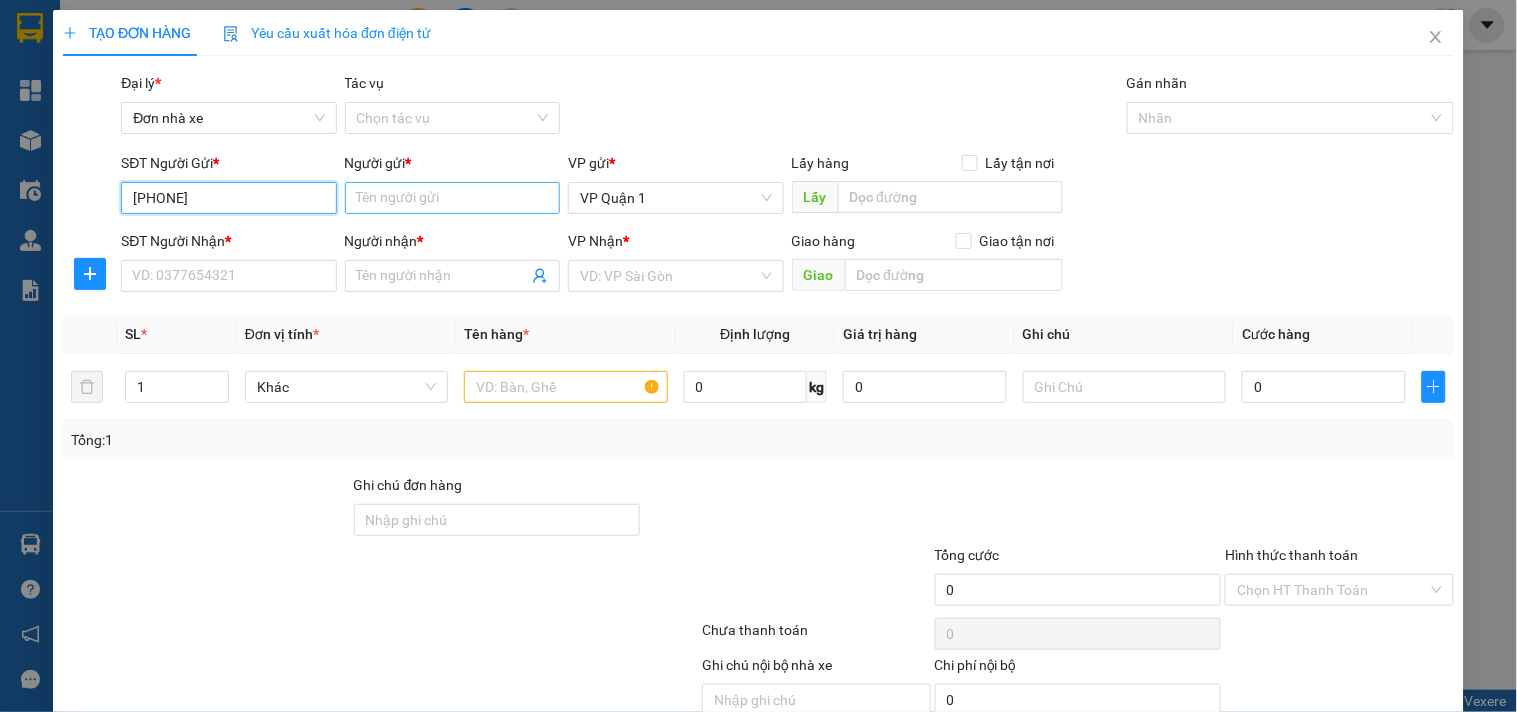 type on "[PHONE]" 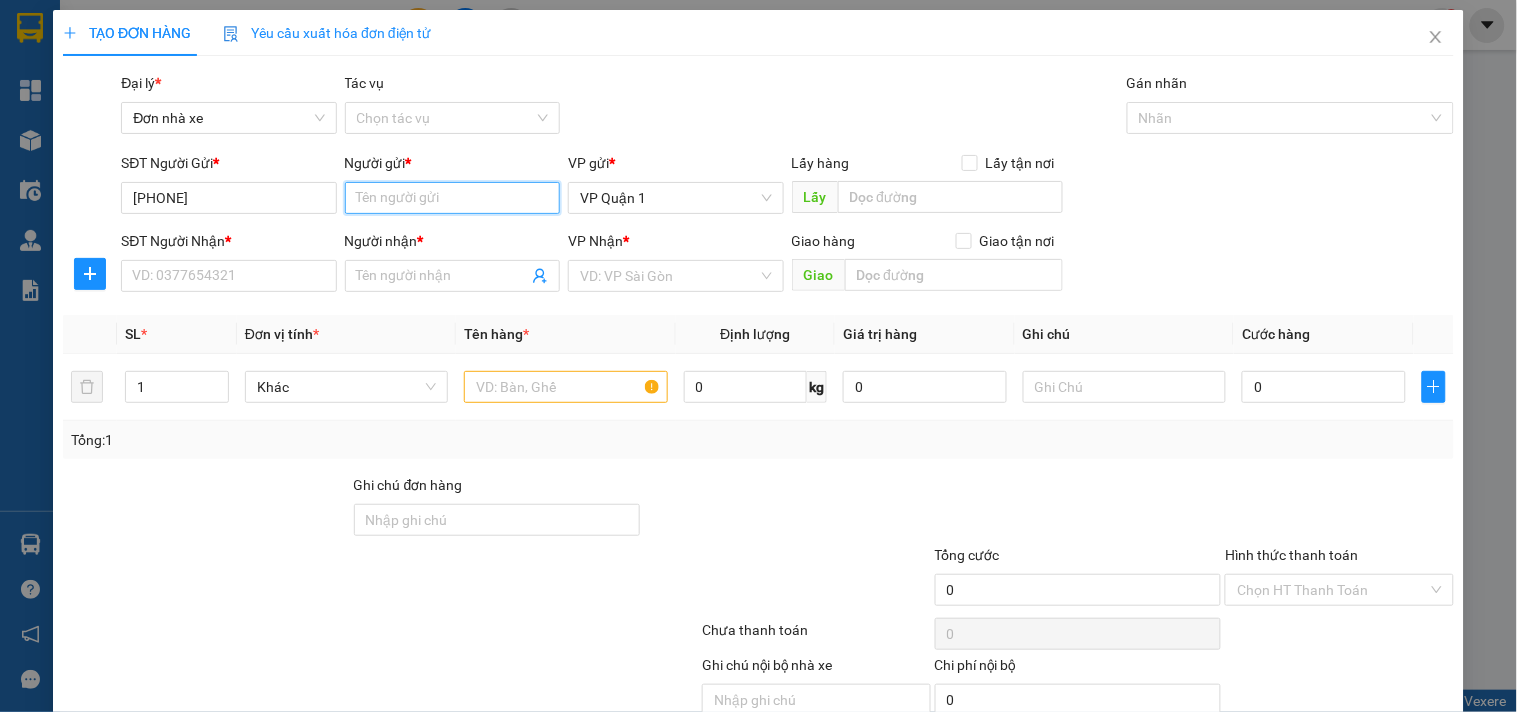 click on "Người gửi  *" at bounding box center (452, 198) 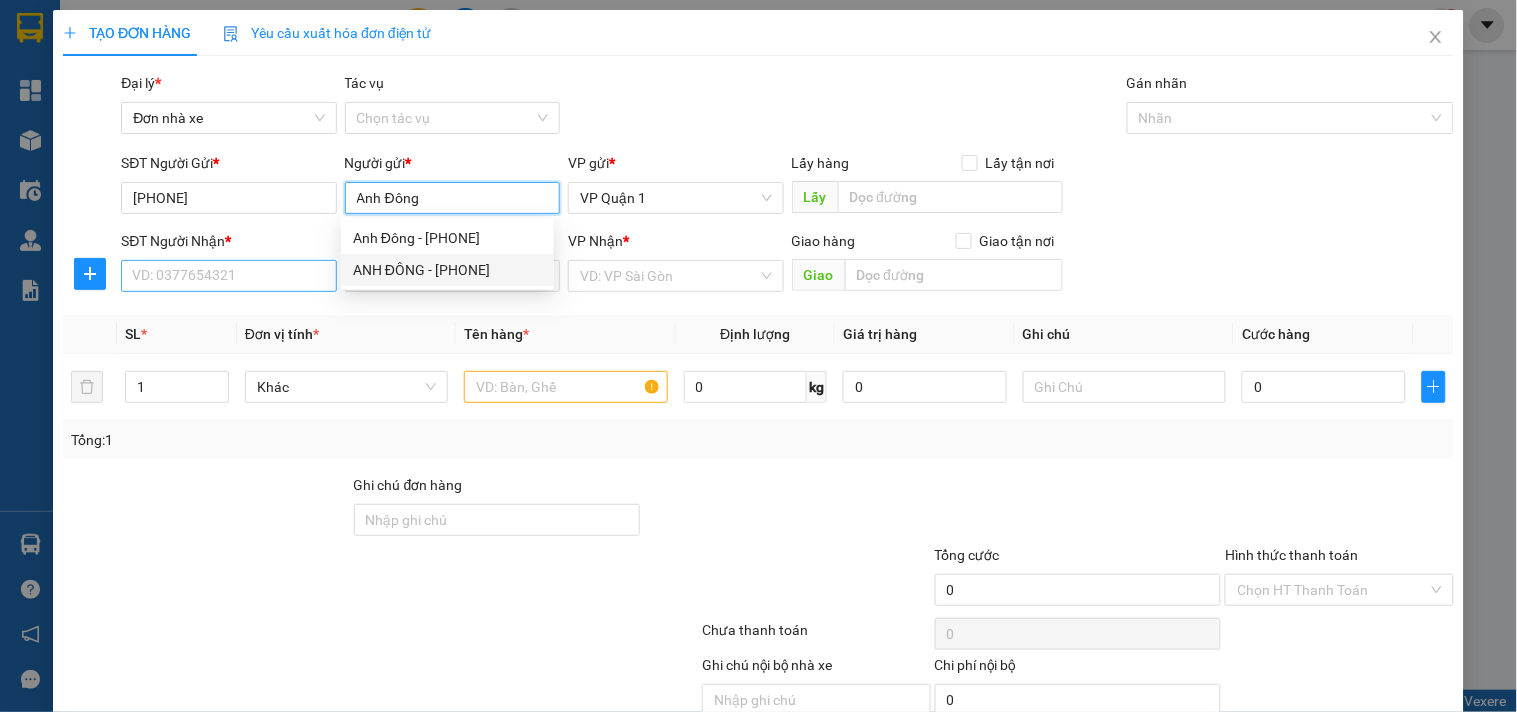 type on "Anh Đông" 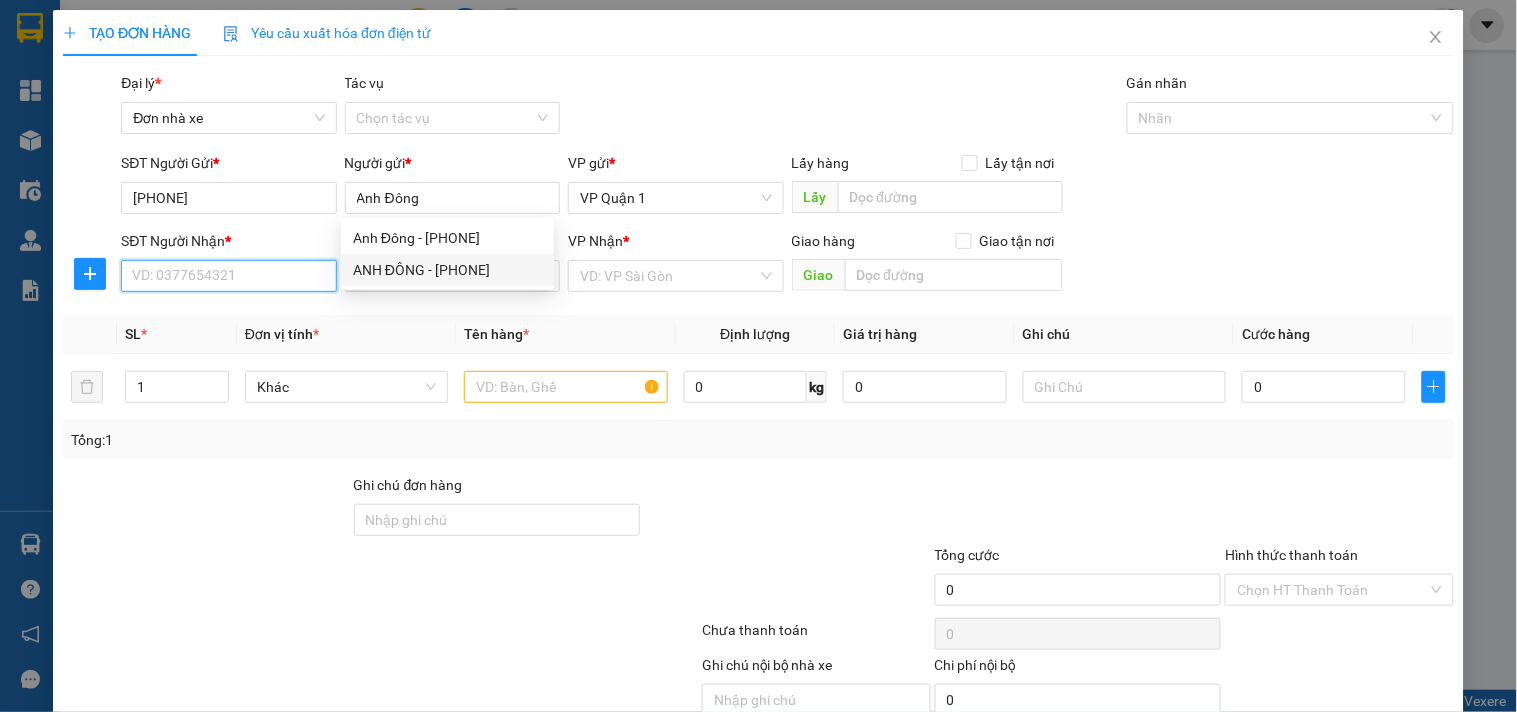 click on "SĐT Người Nhận  *" at bounding box center (228, 276) 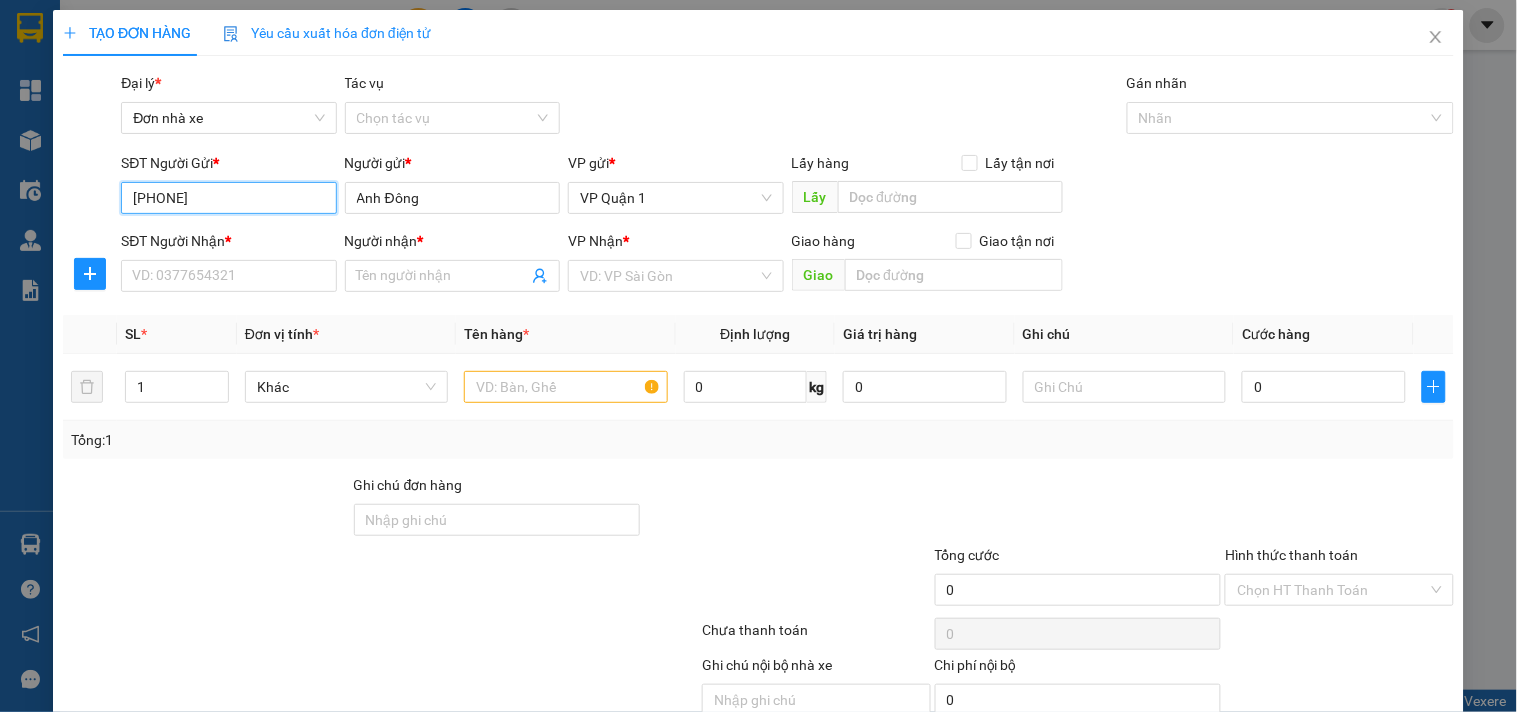 drag, startPoint x: 226, startPoint y: 197, endPoint x: 126, endPoint y: 207, distance: 100.49876 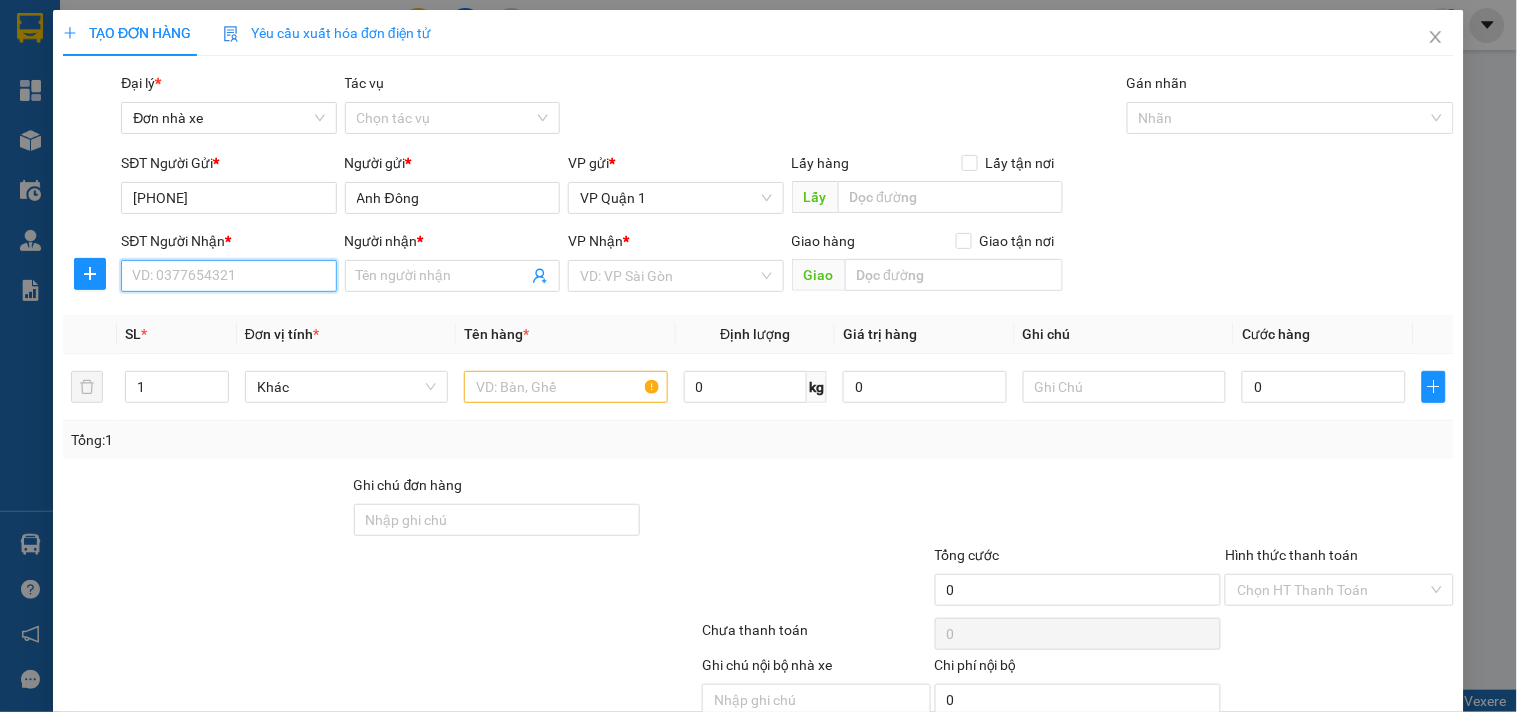 click on "SĐT Người Nhận  *" at bounding box center [228, 276] 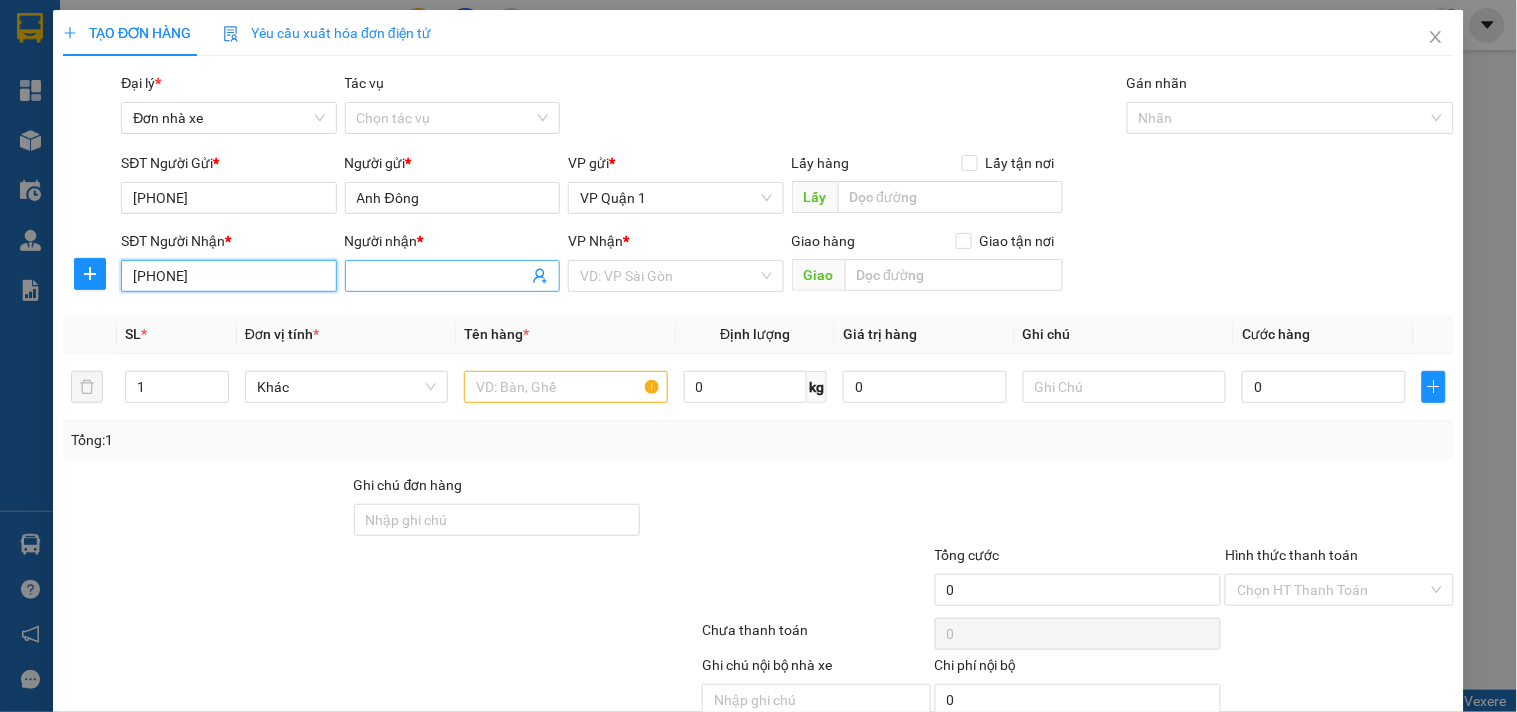 type on "[PHONE]" 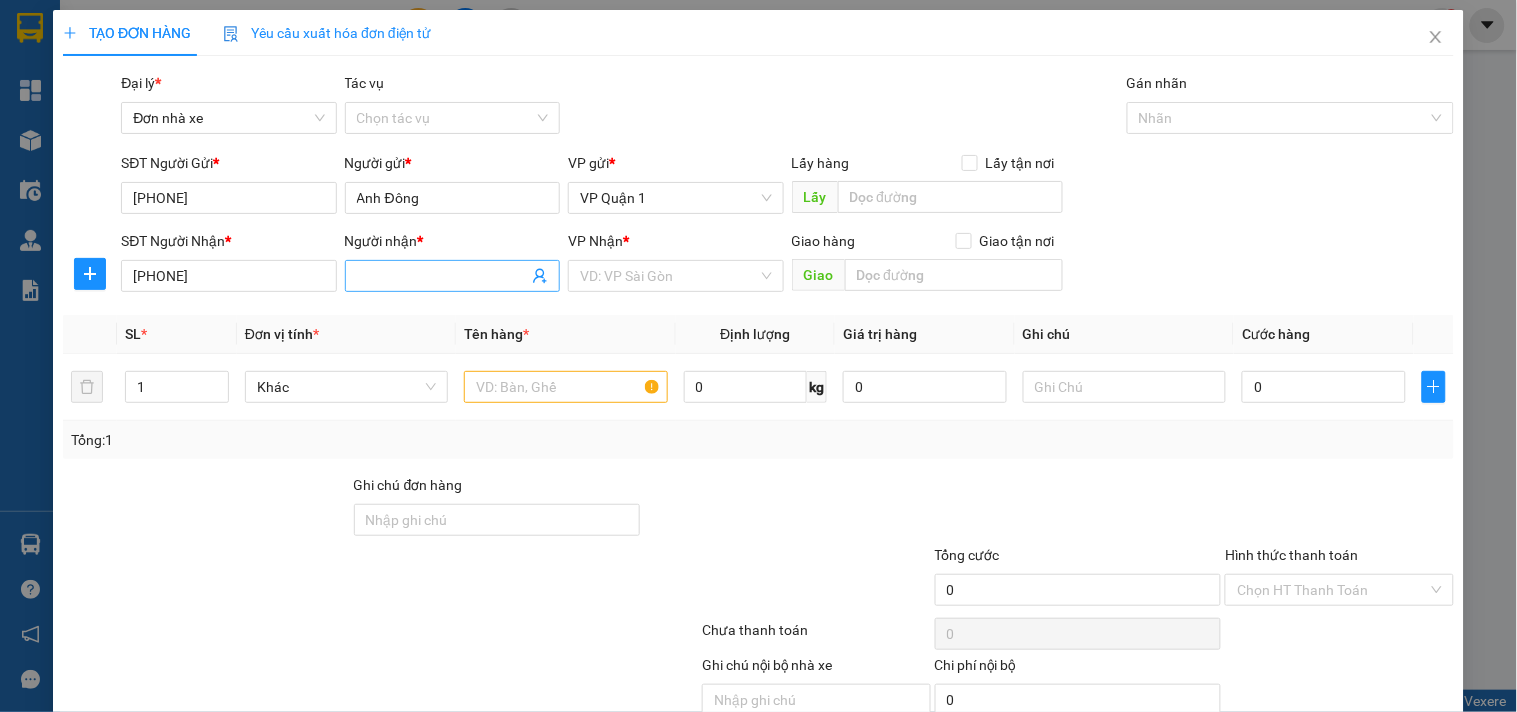 click on "Người nhận  *" at bounding box center [442, 276] 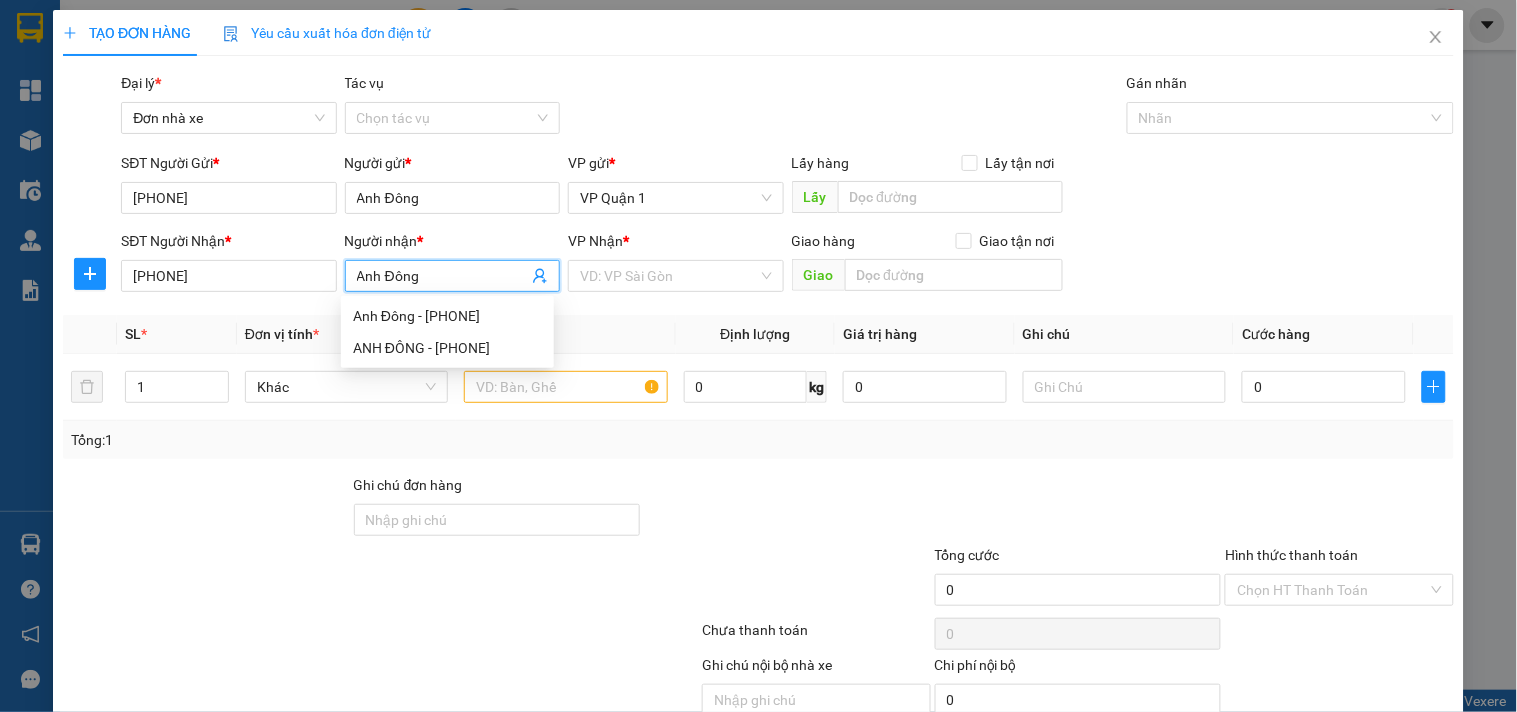 type on "Anh Đông" 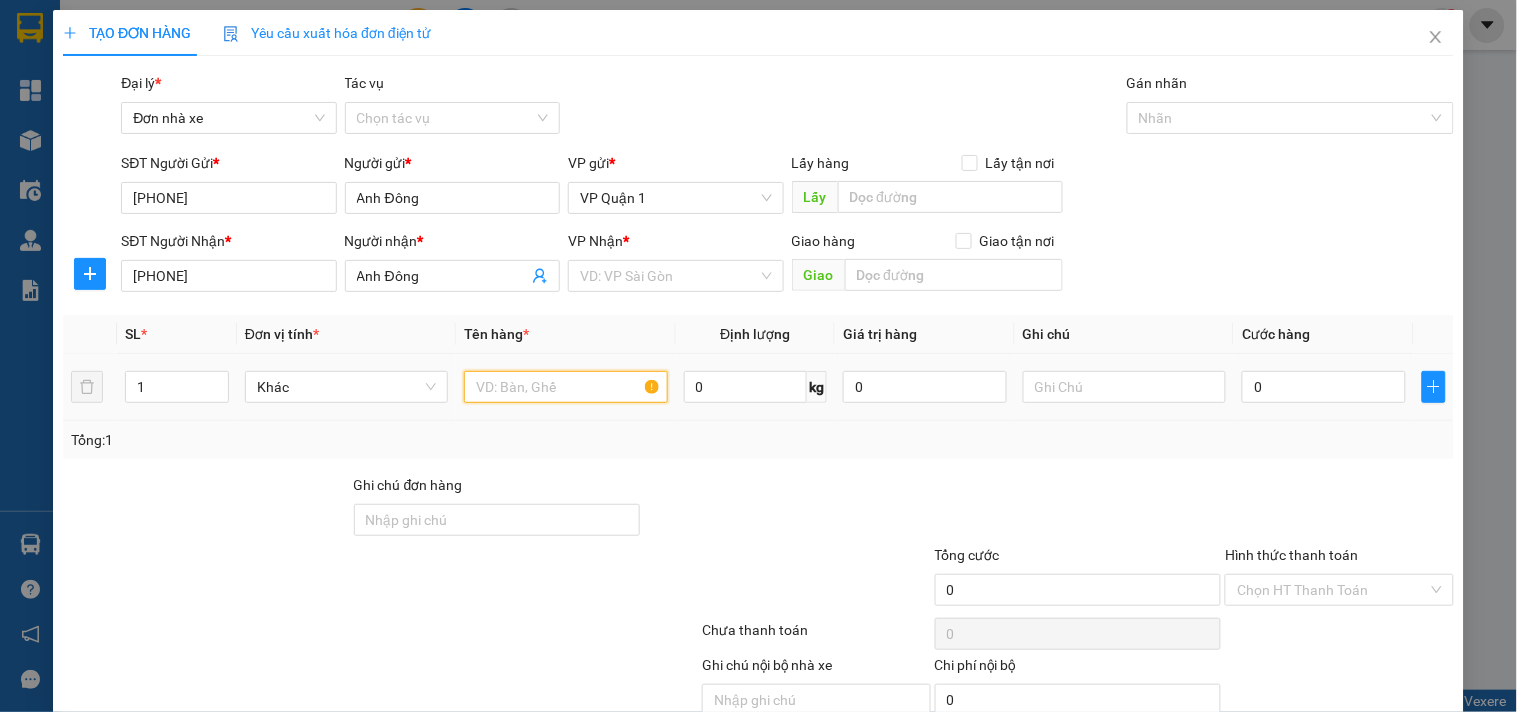 click at bounding box center (565, 387) 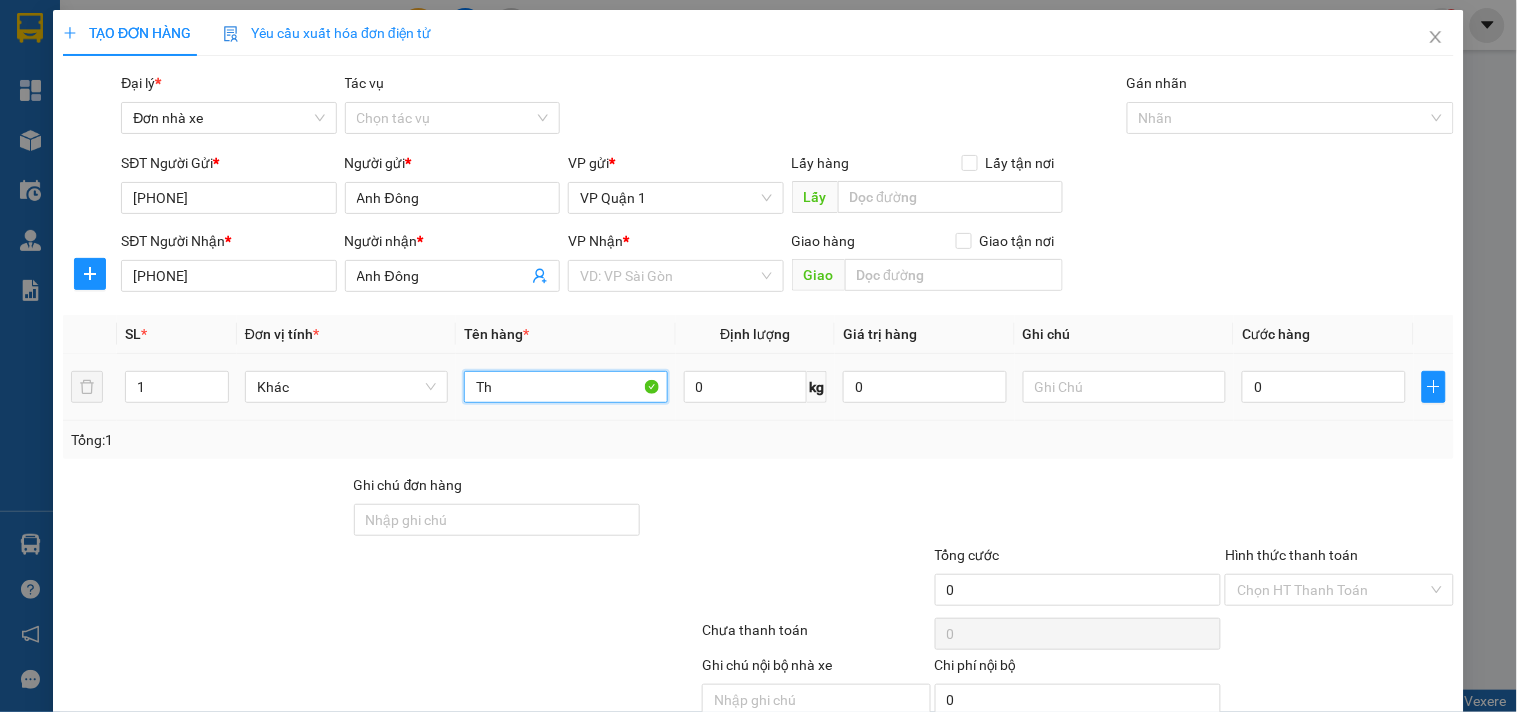 type on "T" 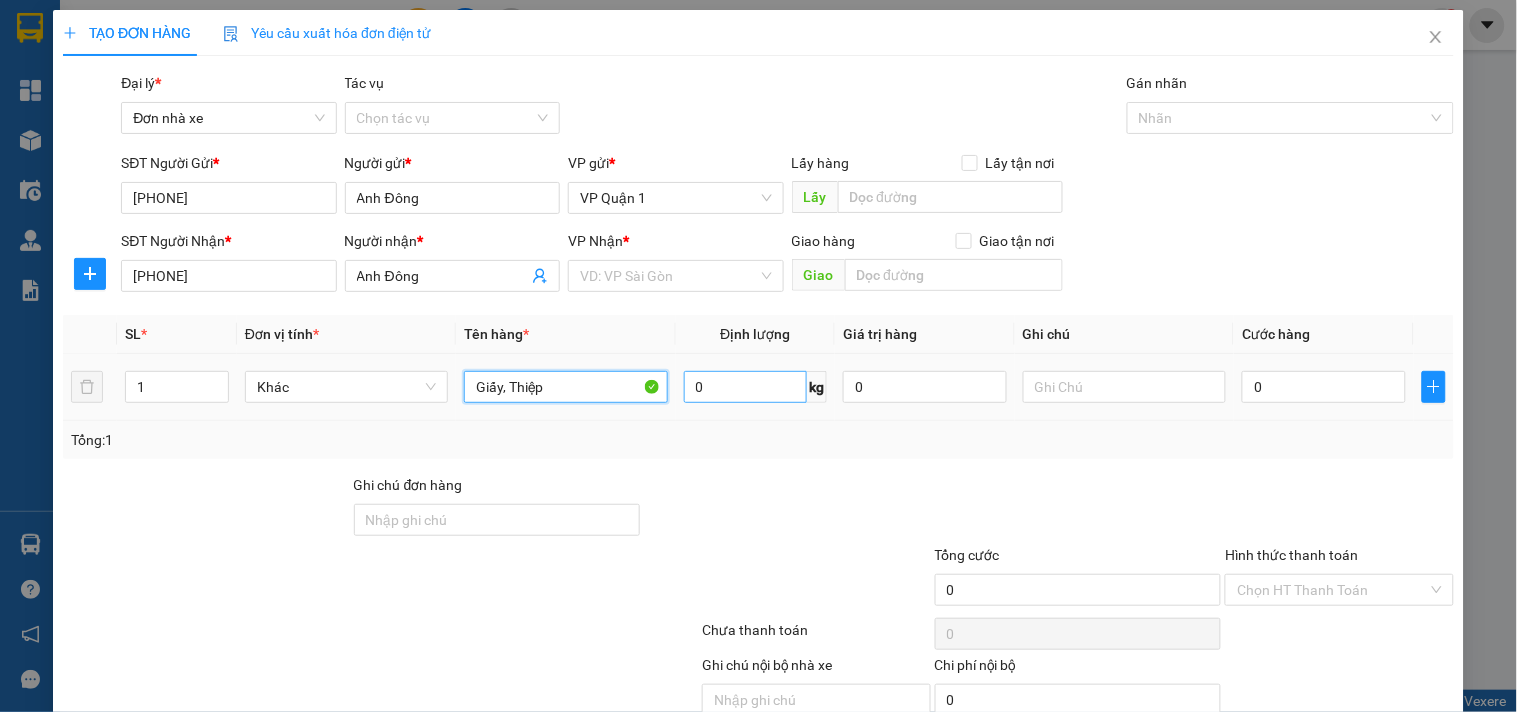 type on "Giấy, Thiệp" 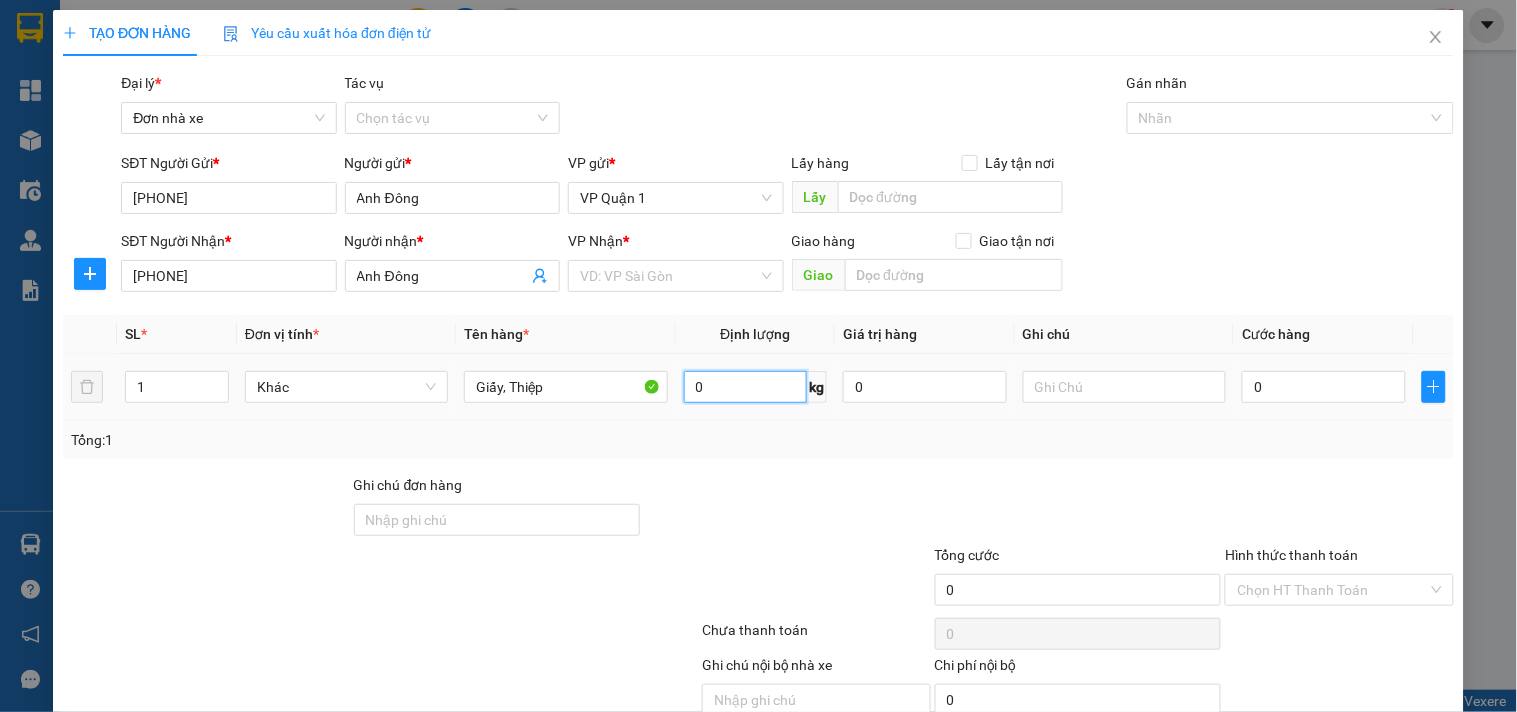 click on "0" at bounding box center [746, 387] 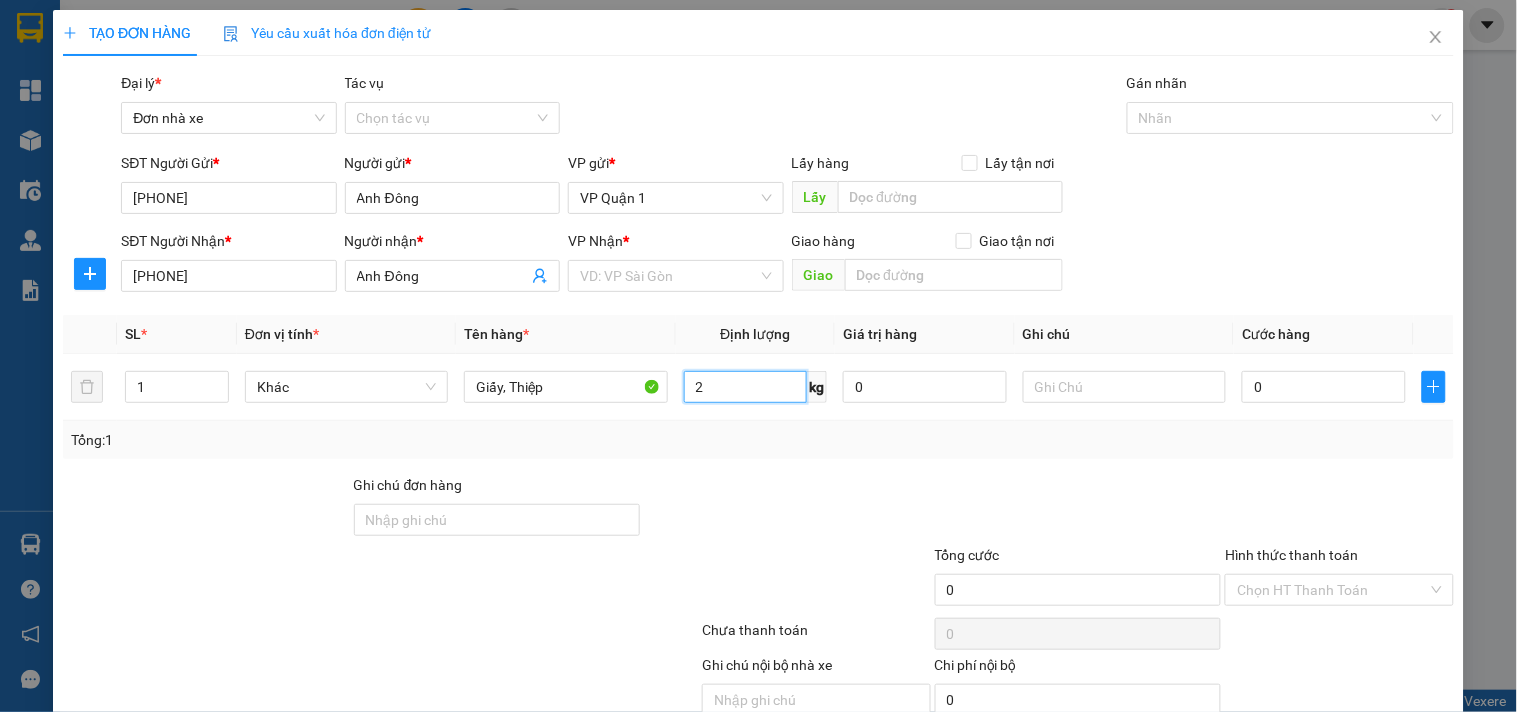 type on "2" 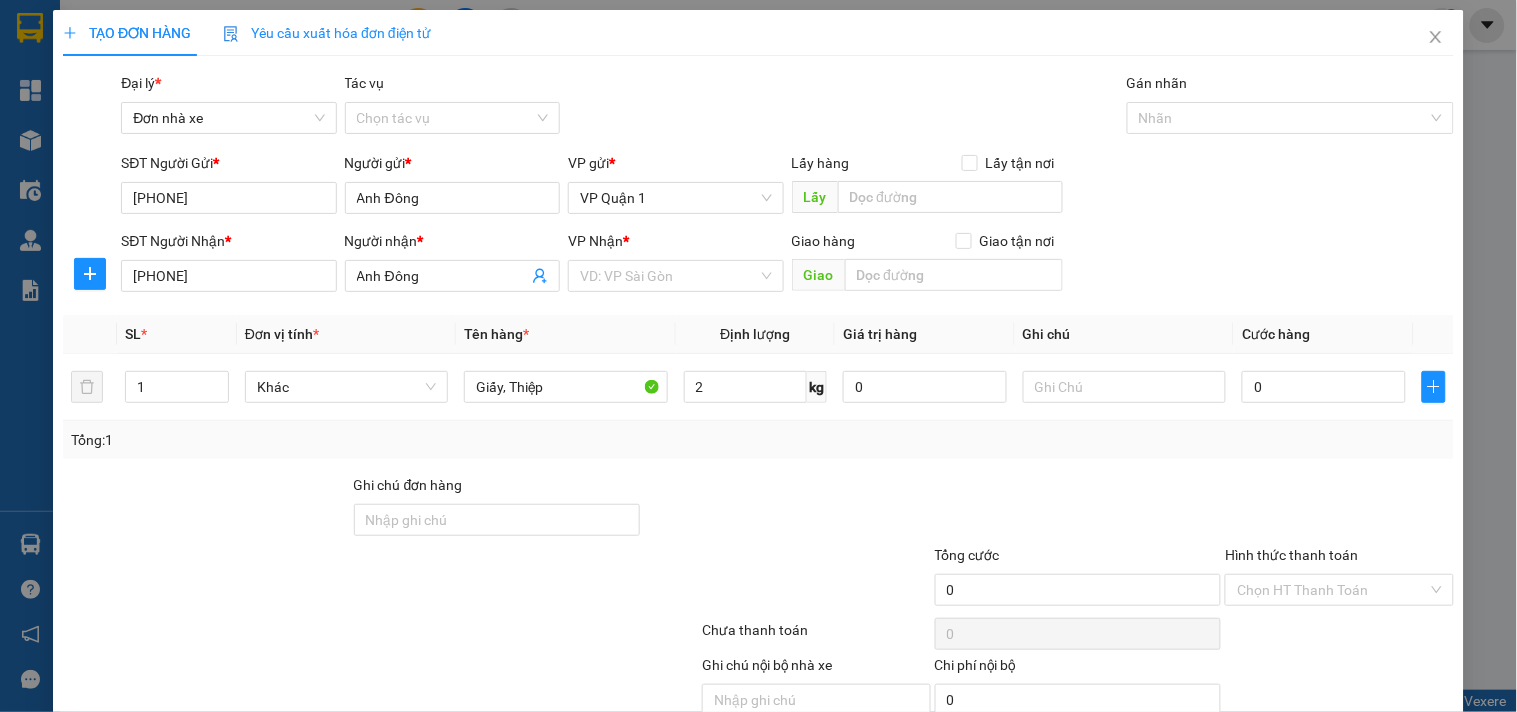click on "Tổng:  1" at bounding box center [758, 440] 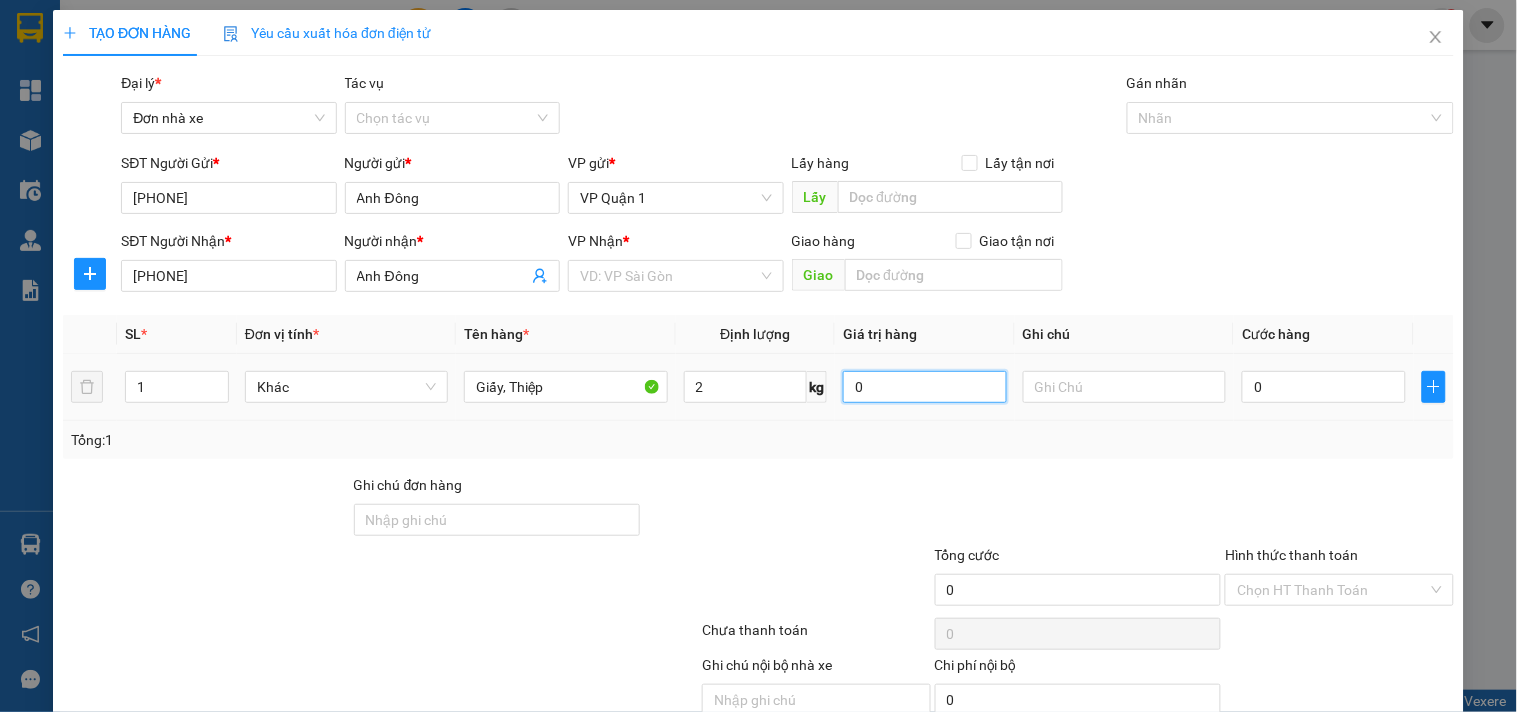 click on "0" at bounding box center [925, 387] 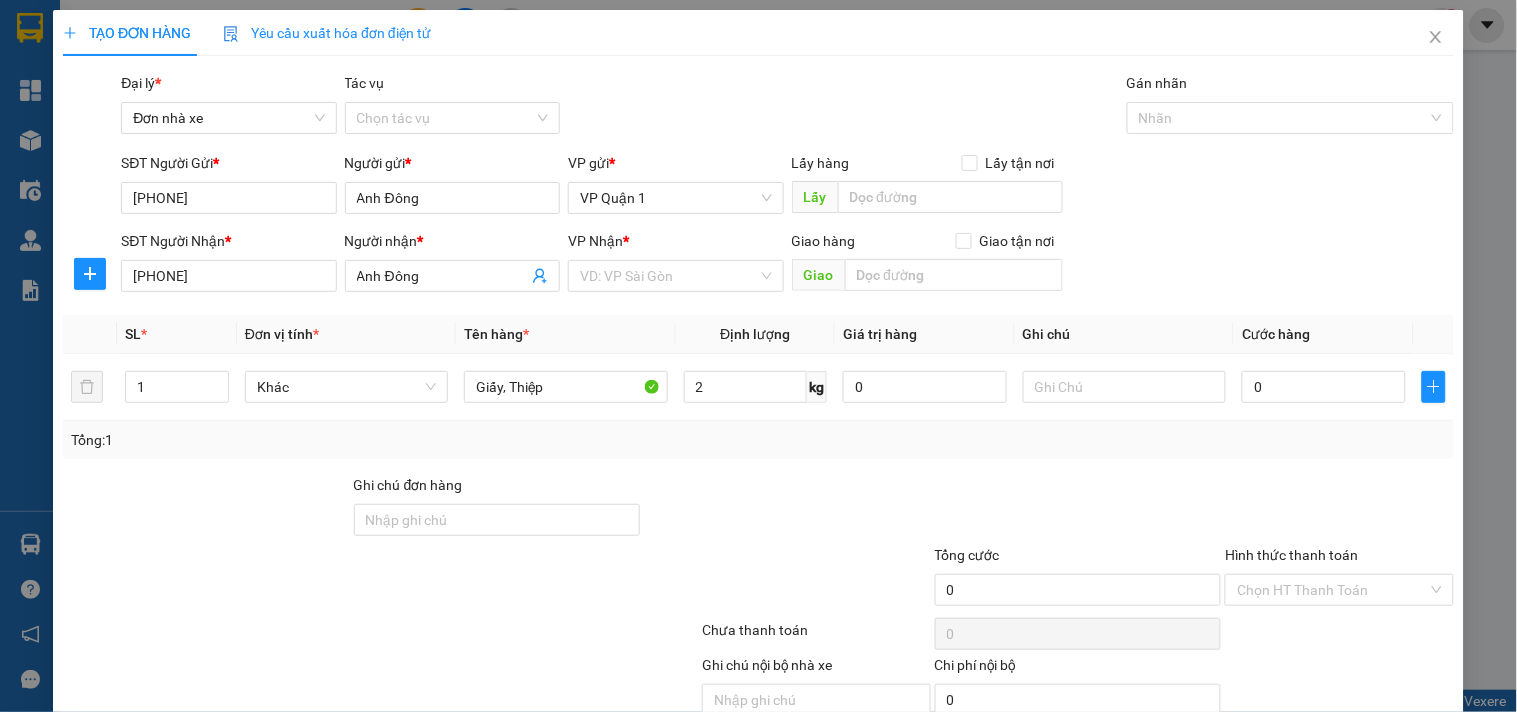 click on "Tổng:  1" at bounding box center [758, 440] 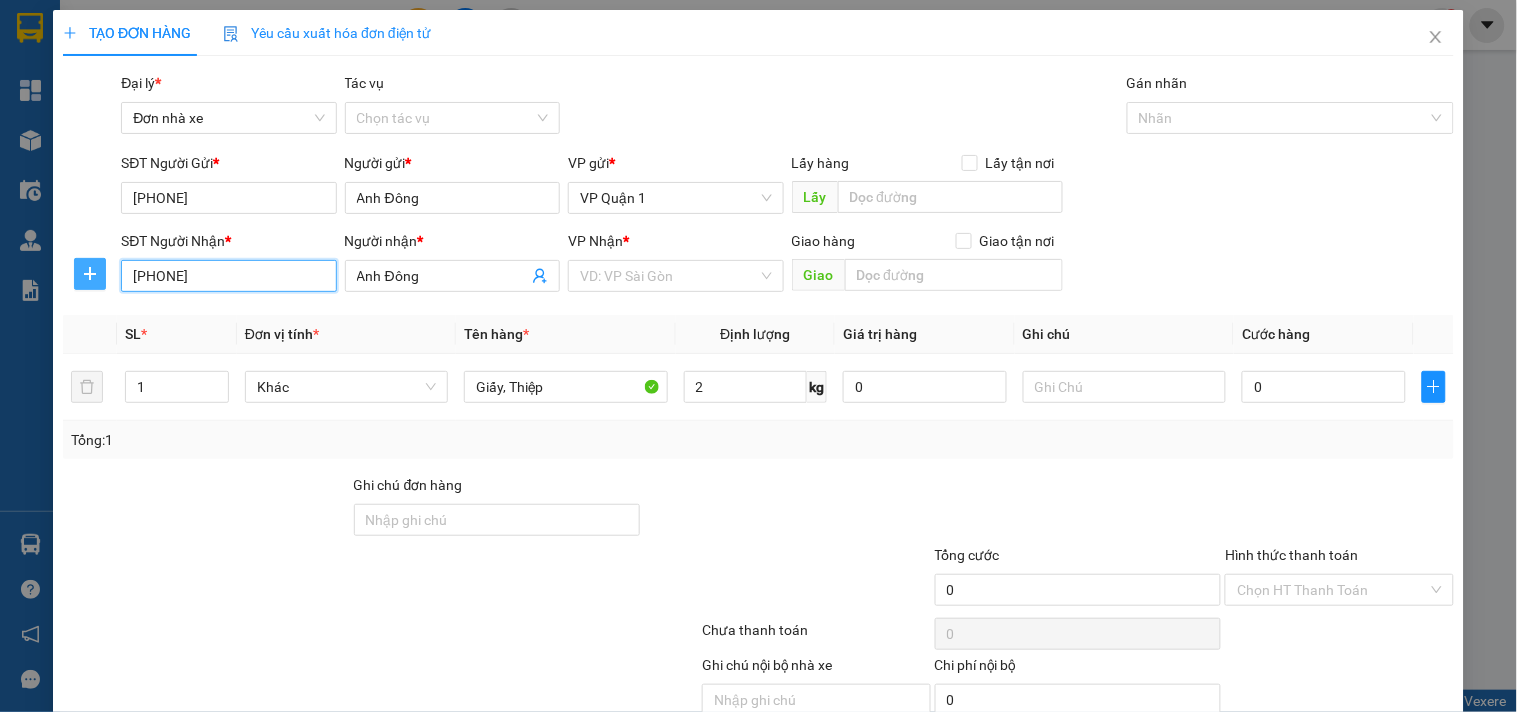 drag, startPoint x: 234, startPoint y: 280, endPoint x: 93, endPoint y: 275, distance: 141.08862 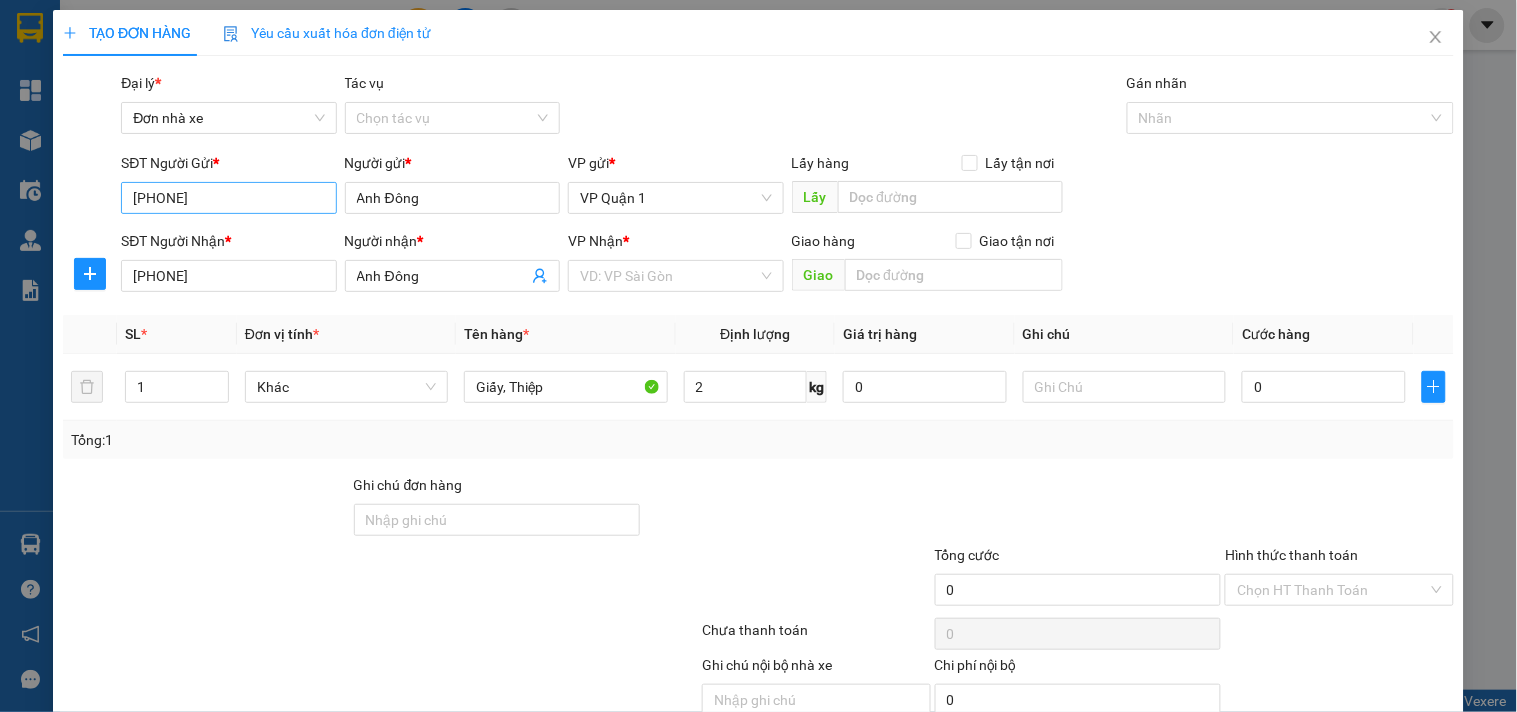drag, startPoint x: 240, startPoint y: 216, endPoint x: 256, endPoint y: 186, distance: 34 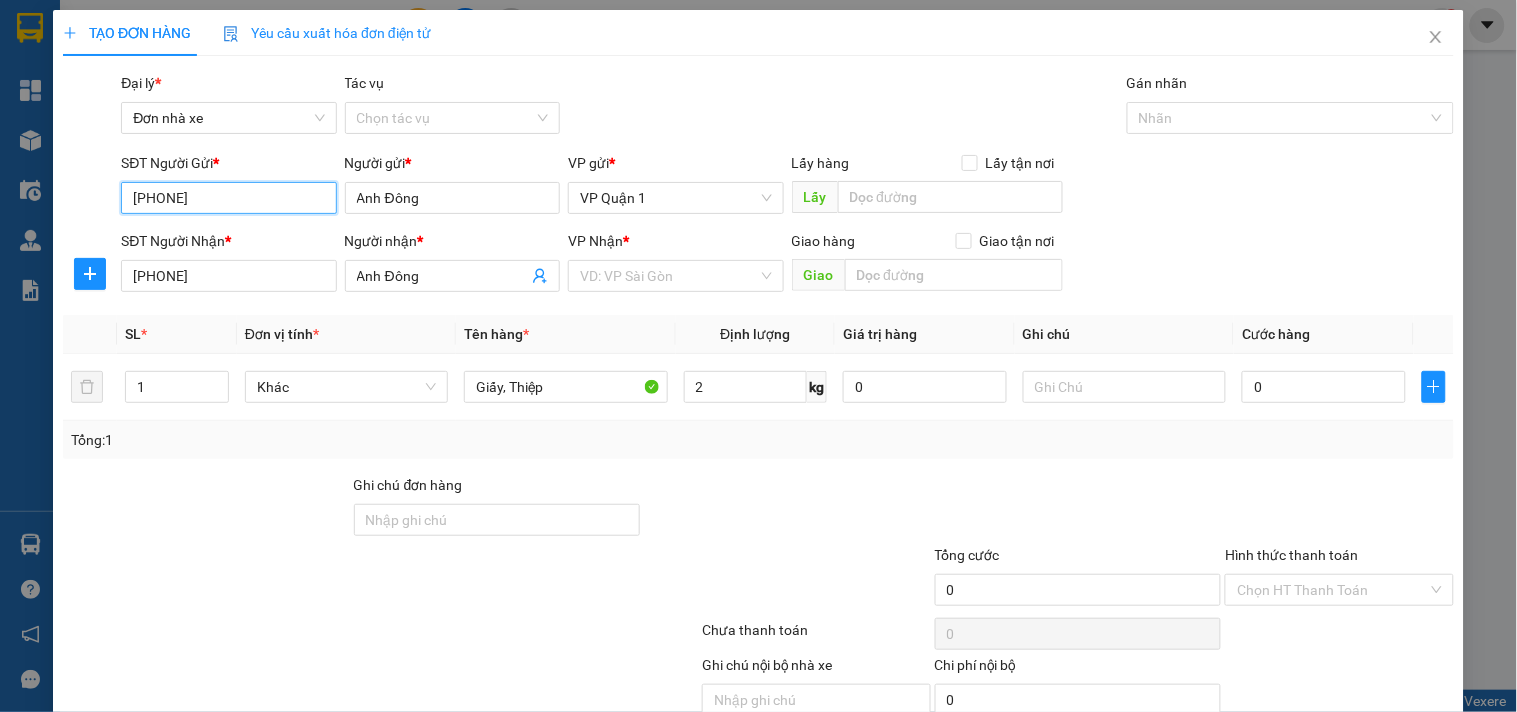 drag, startPoint x: 256, startPoint y: 186, endPoint x: 243, endPoint y: 198, distance: 17.691807 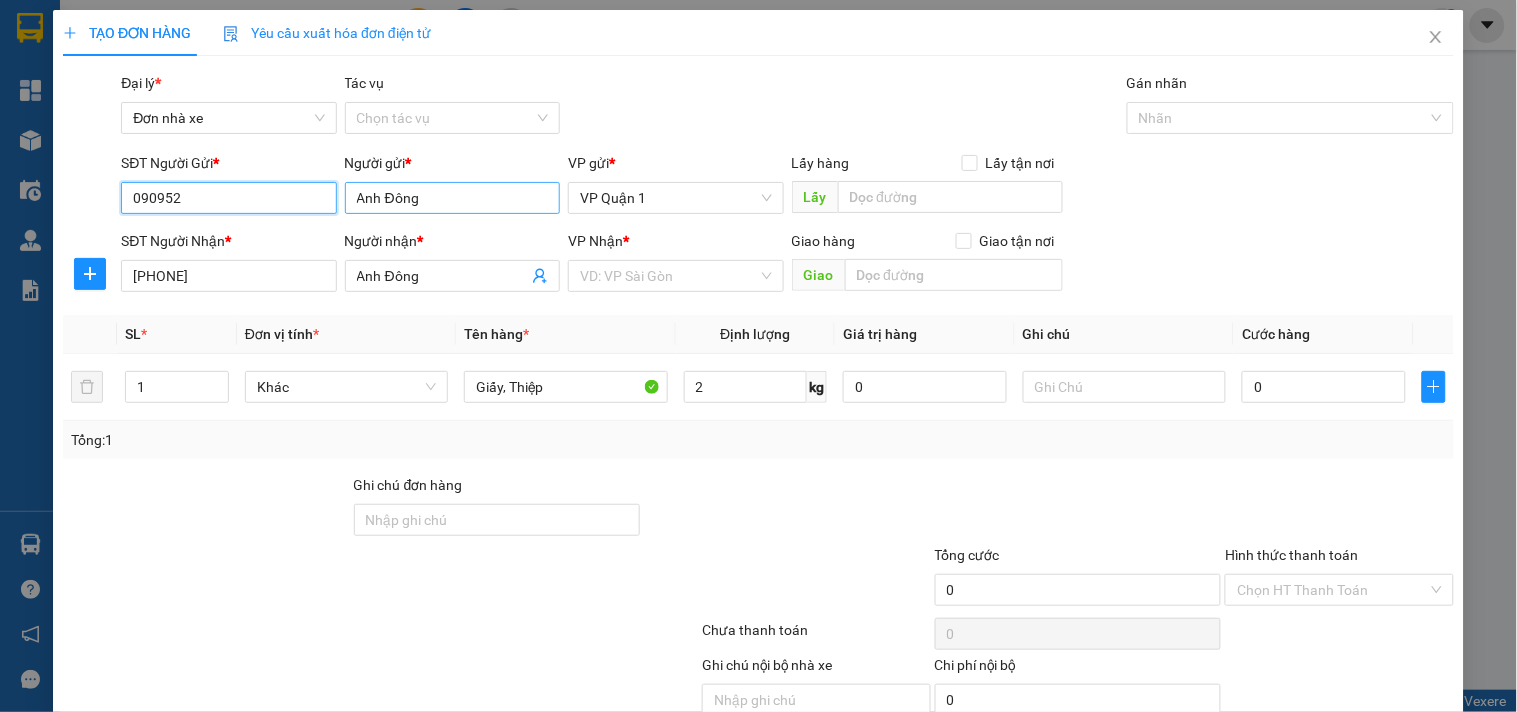 type on "090952" 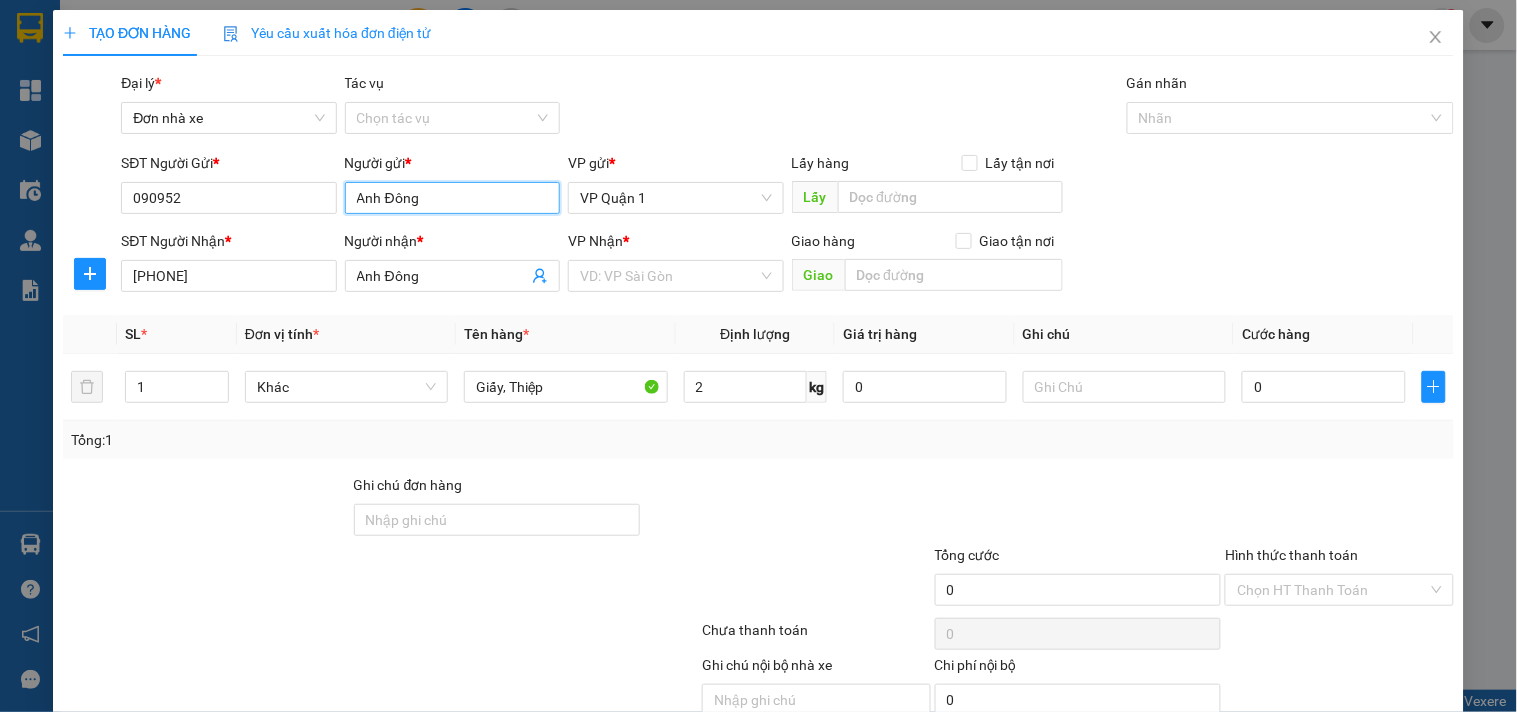 click on "Anh Đông" at bounding box center [452, 198] 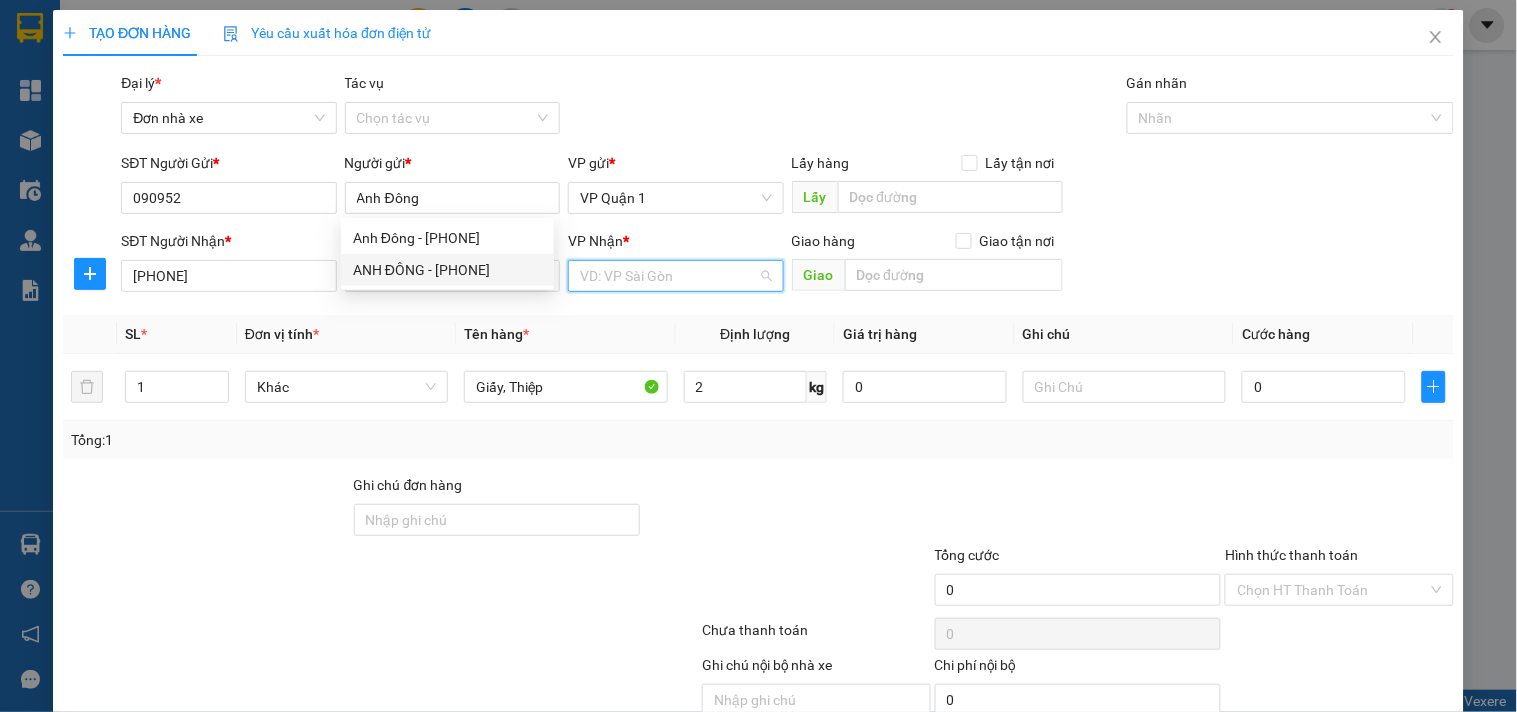 click at bounding box center (668, 276) 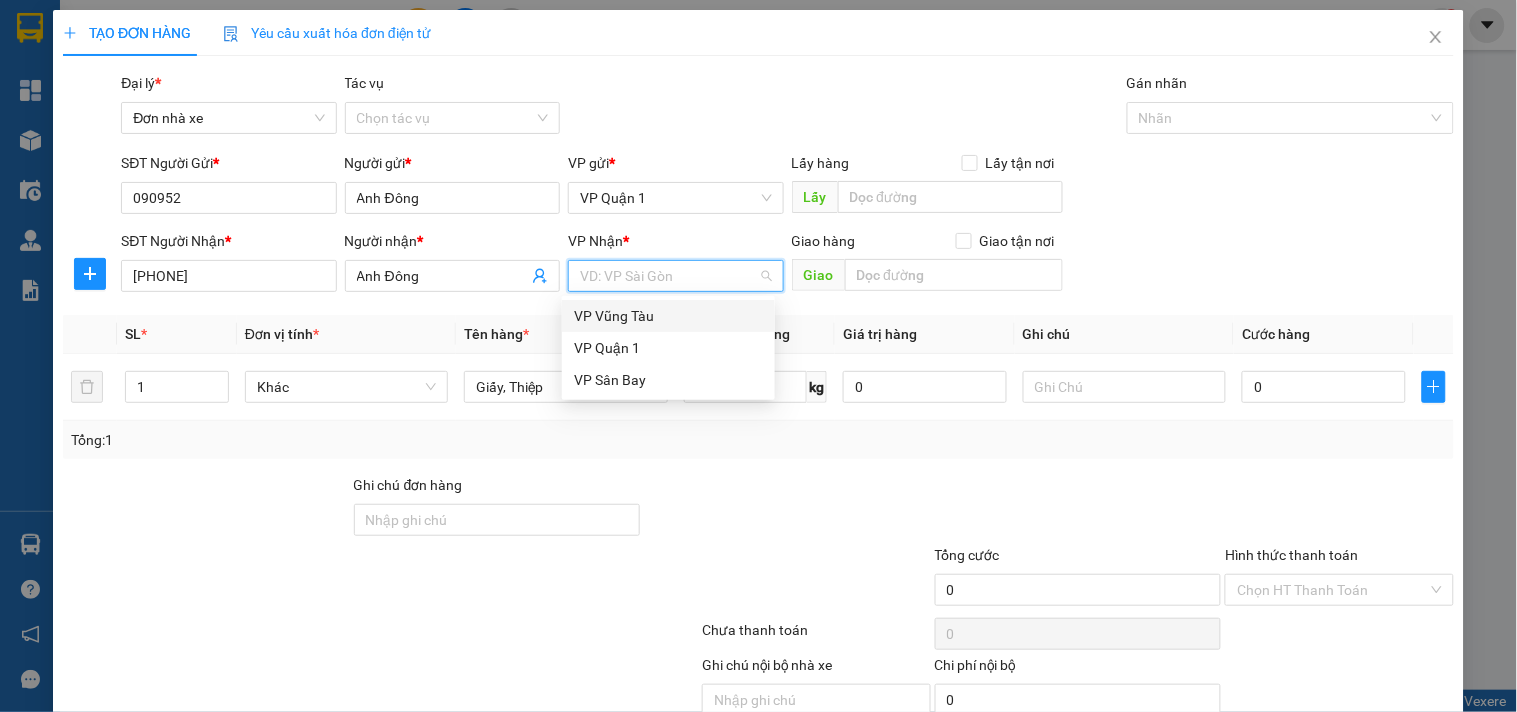 click on "VP Vũng Tàu" at bounding box center (668, 316) 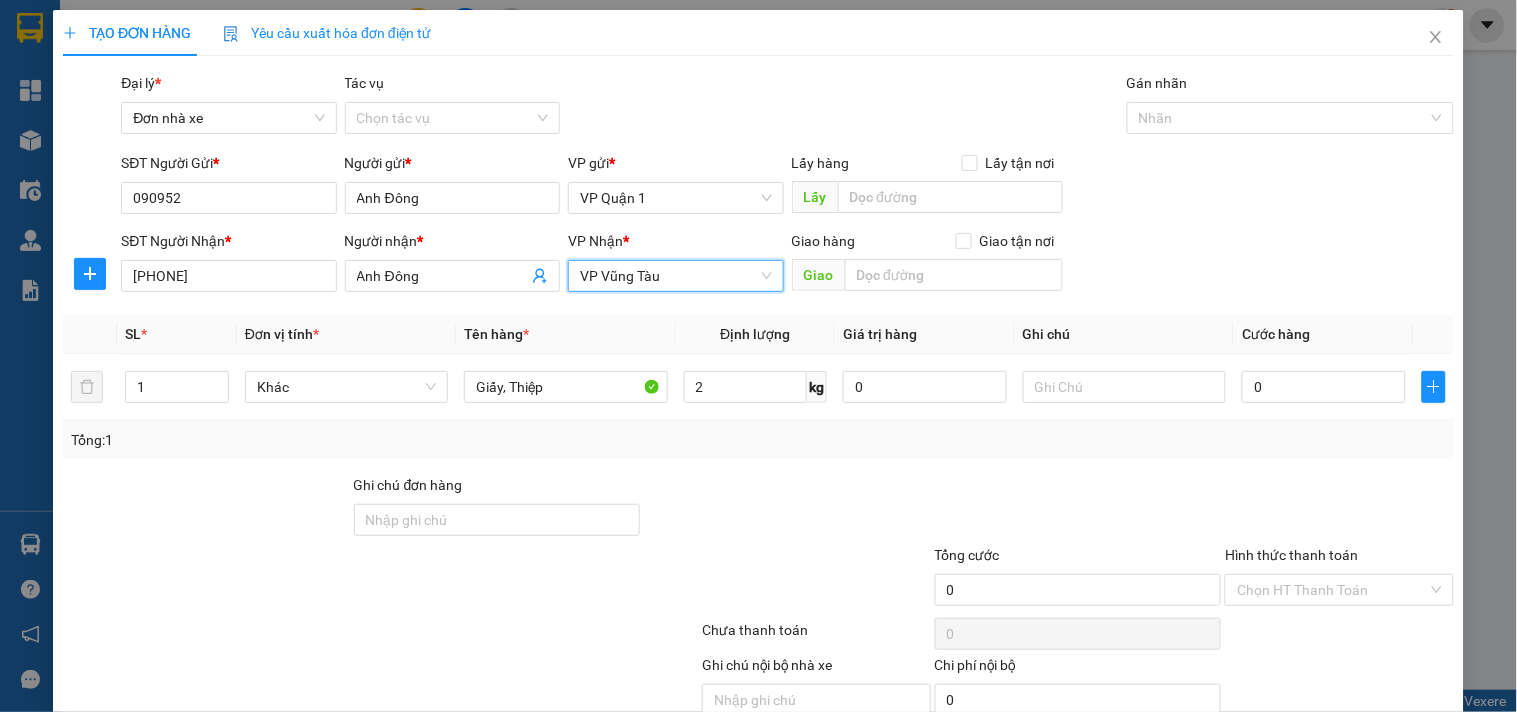 click on "Transit Pickup Surcharge Ids Transit Deliver Surcharge Ids Transit Deliver Surcharge Transit Deliver Surcharge Đại lý  * Đơn nhà xe Tác vụ Chọn tác vụ Gán nhãn   Nhãn SĐT Người Gửi  * [PHONE] Người gửi  * Anh Đông VP gửi  * VP Quận 1 Lấy hàng Lấy tận nơi Lấy SĐT Người Nhận  * [PHONE] Người nhận  * Anh Đông VP Nhận  * VP Vũng Tàu VP Vũng Tàu Giao hàng Giao tận nơi Giao SL  * Đơn vị tính  * Tên hàng  * Định lượng Giá trị hàng Ghi chú Cước hàng                   1 Khác Giấy, Thiệp 2 kg 0 0 Tổng:  1 Ghi chú đơn hàng Tổng cước 0 Hình thức thanh toán Chọn HT Thanh Toán Số tiền thu trước   Chọn loại cước 0 Chưa thanh toán 0 Chọn HT Thanh Toán Ghi chú nội bộ nhà xe Chi phí nội bộ 0 Lưu nháp Xóa Thông tin Lưu Lưu và In" at bounding box center [758, 417] 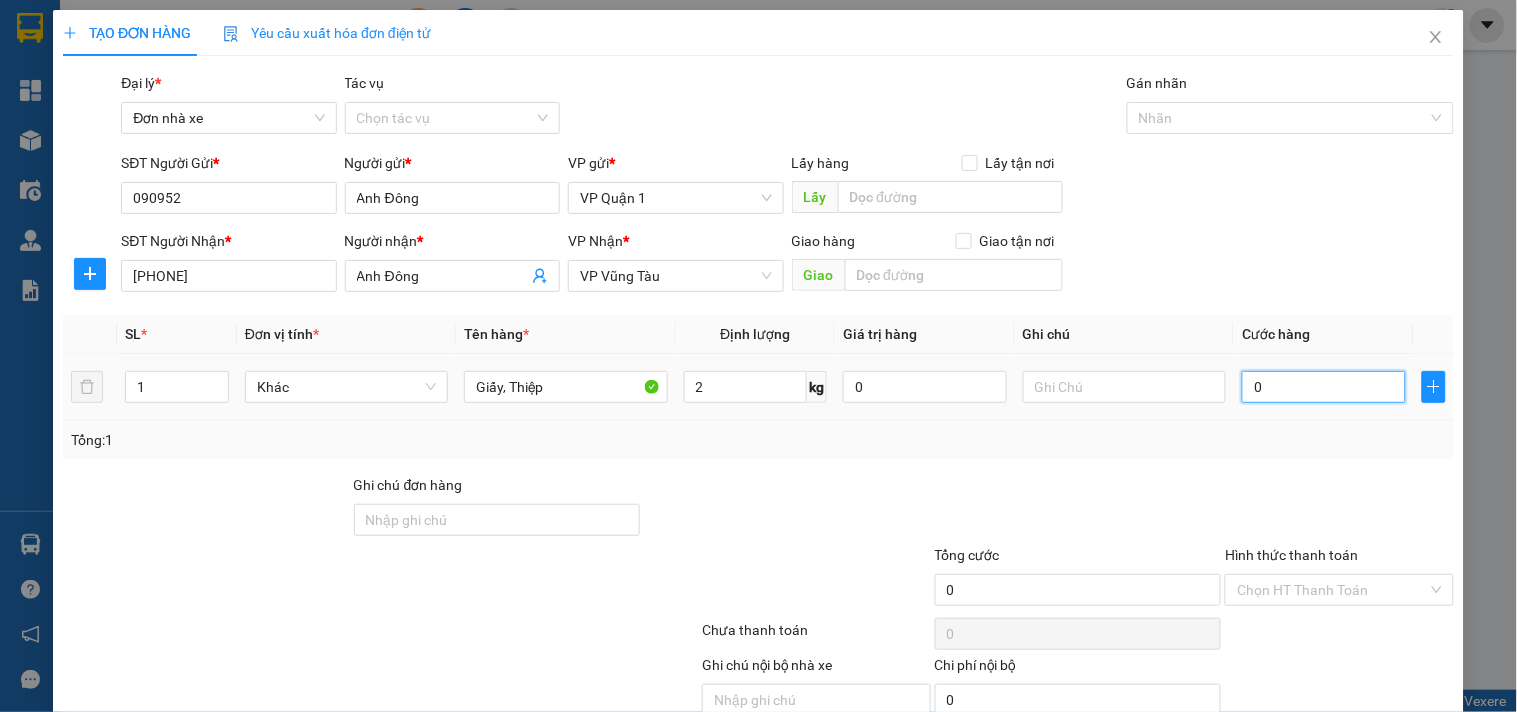 click on "0" at bounding box center (1324, 387) 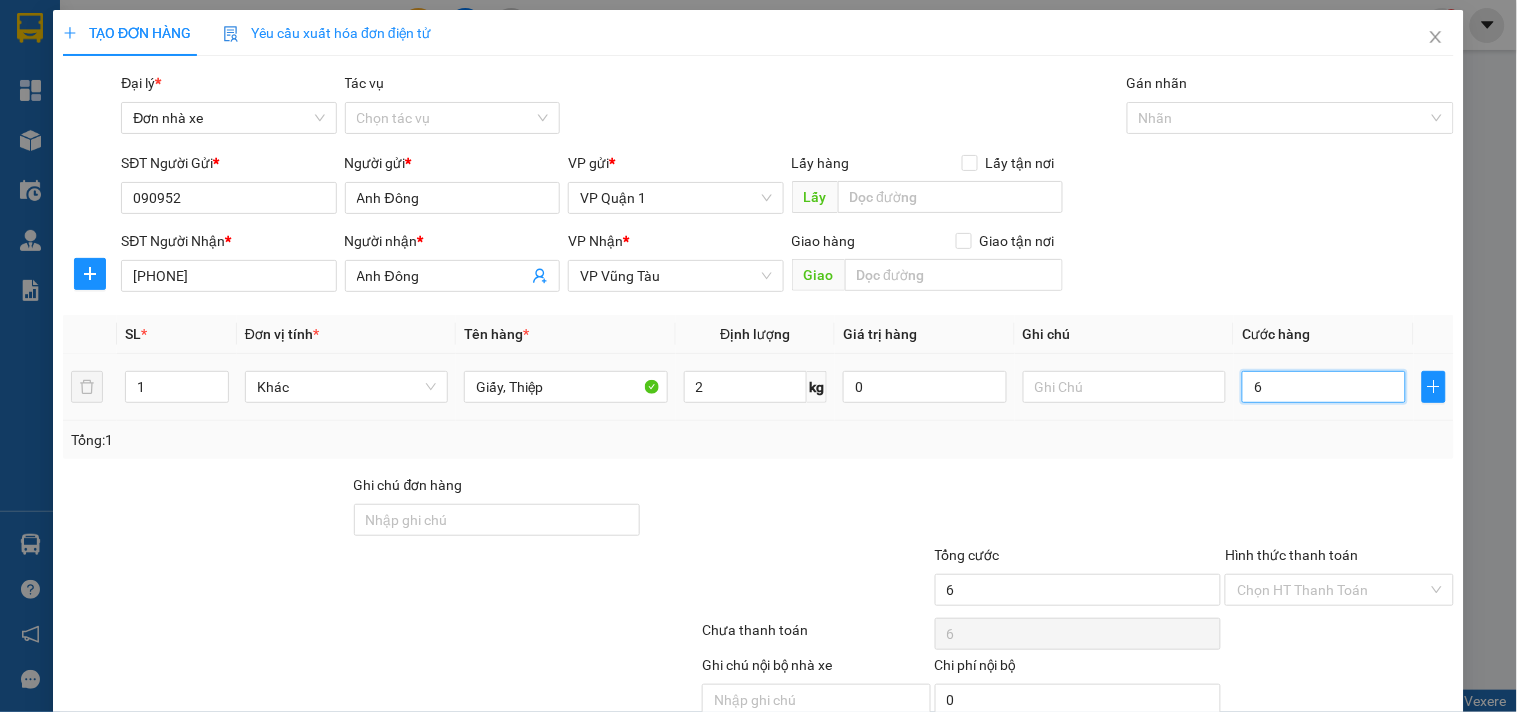 type on "60" 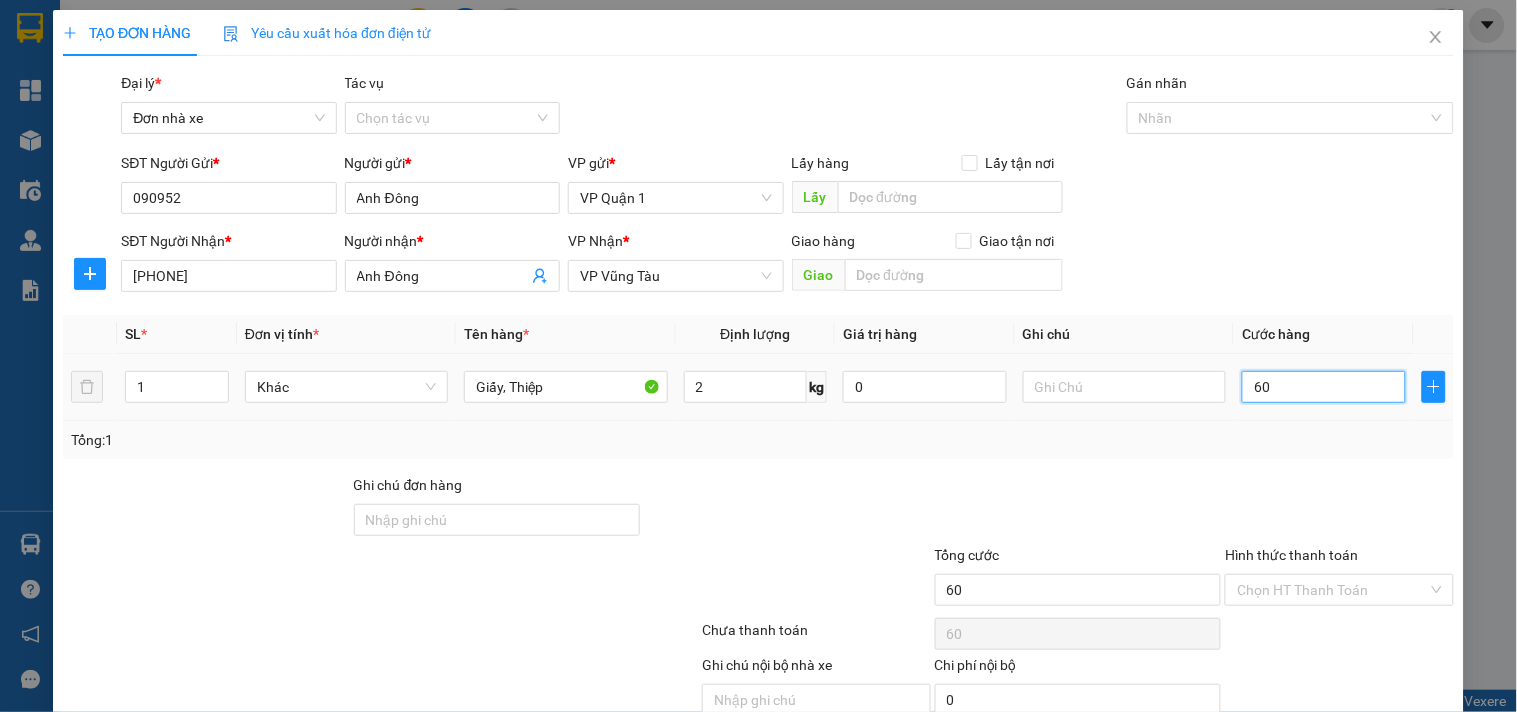 type on "600" 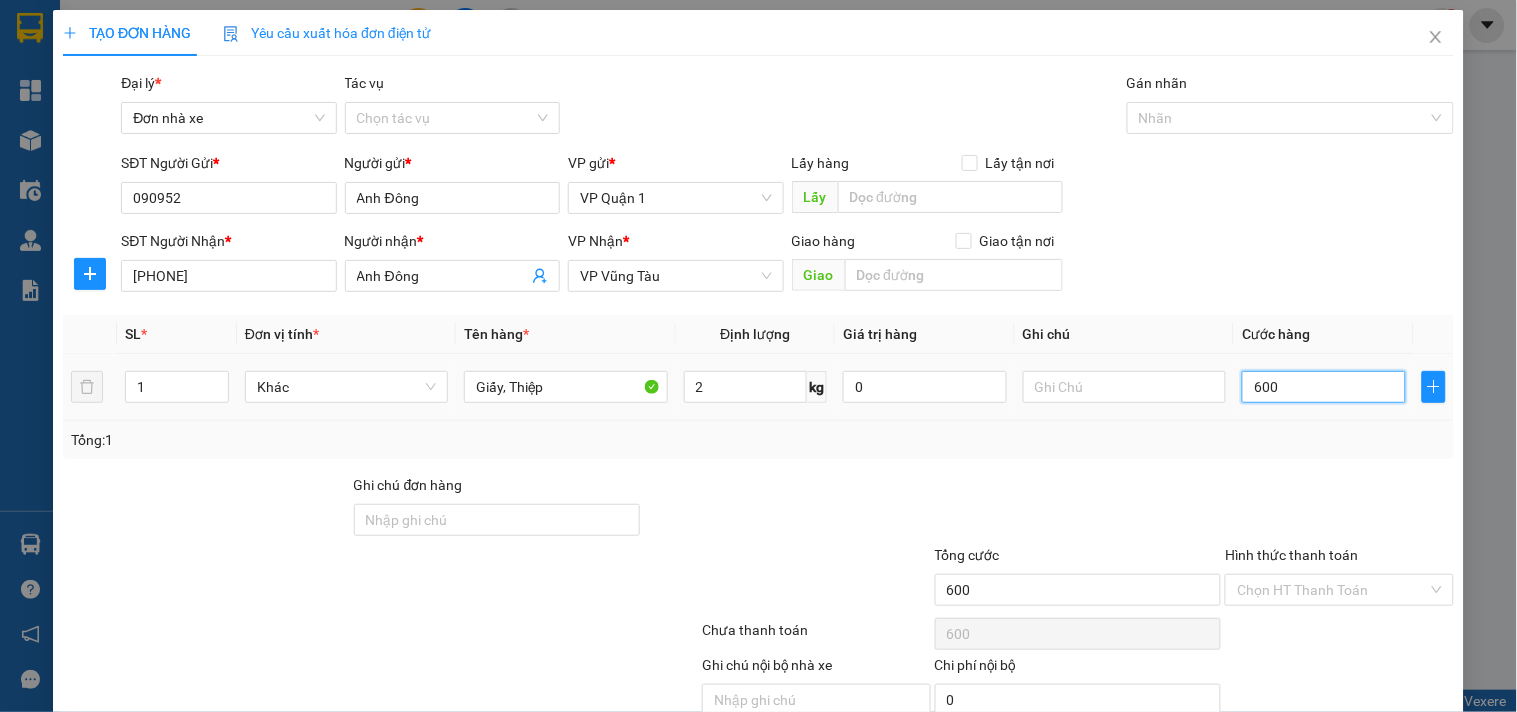 type on "6.000" 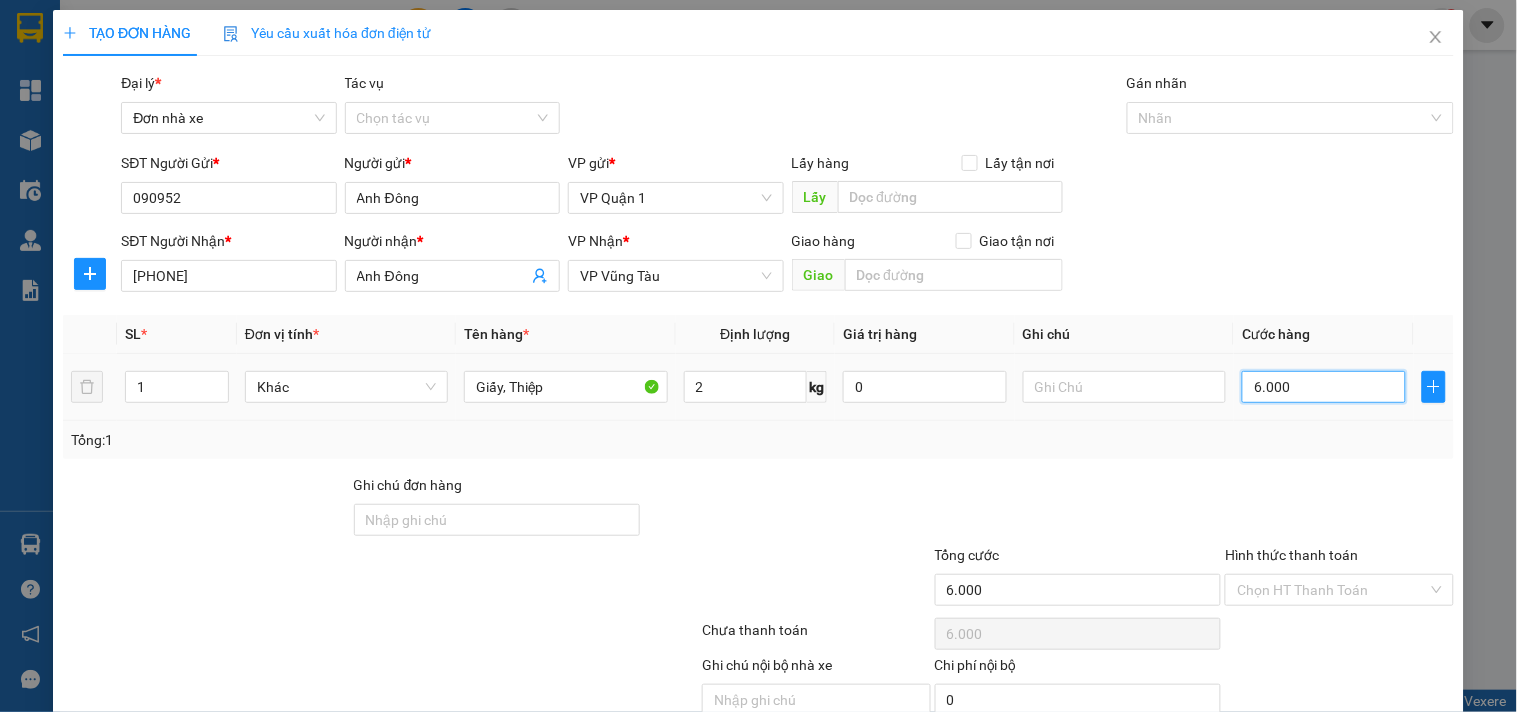 type on "60.000" 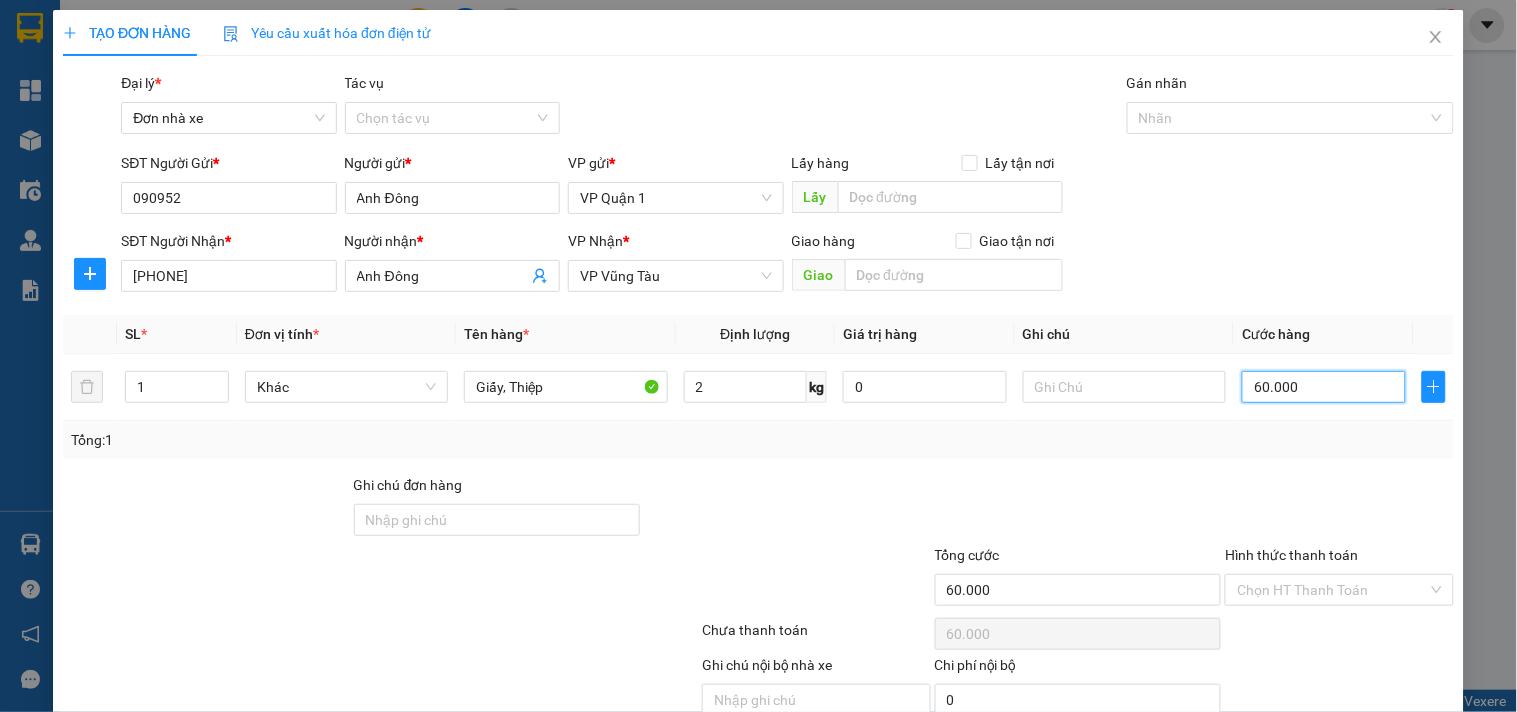 type on "60.000" 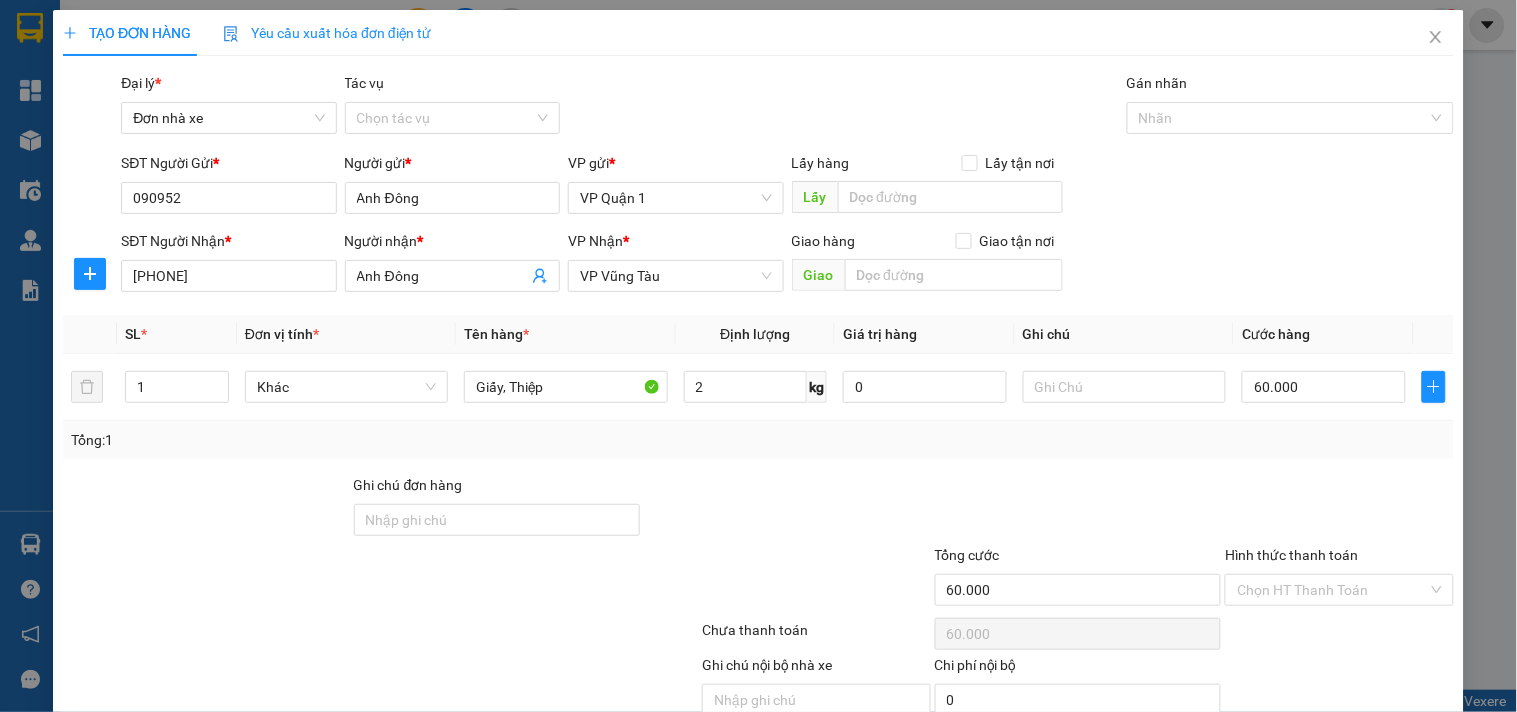 click at bounding box center (1078, 509) 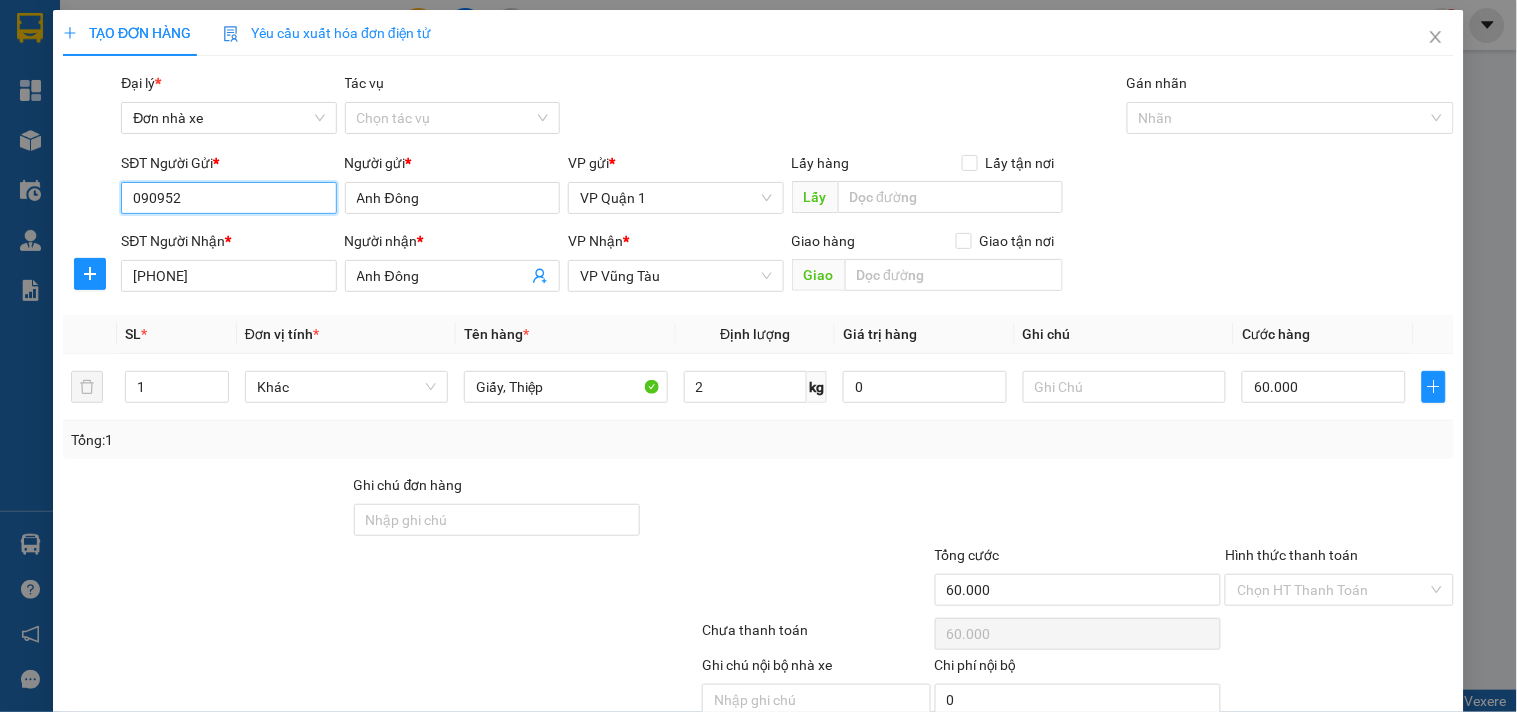 click on "090952" at bounding box center (228, 198) 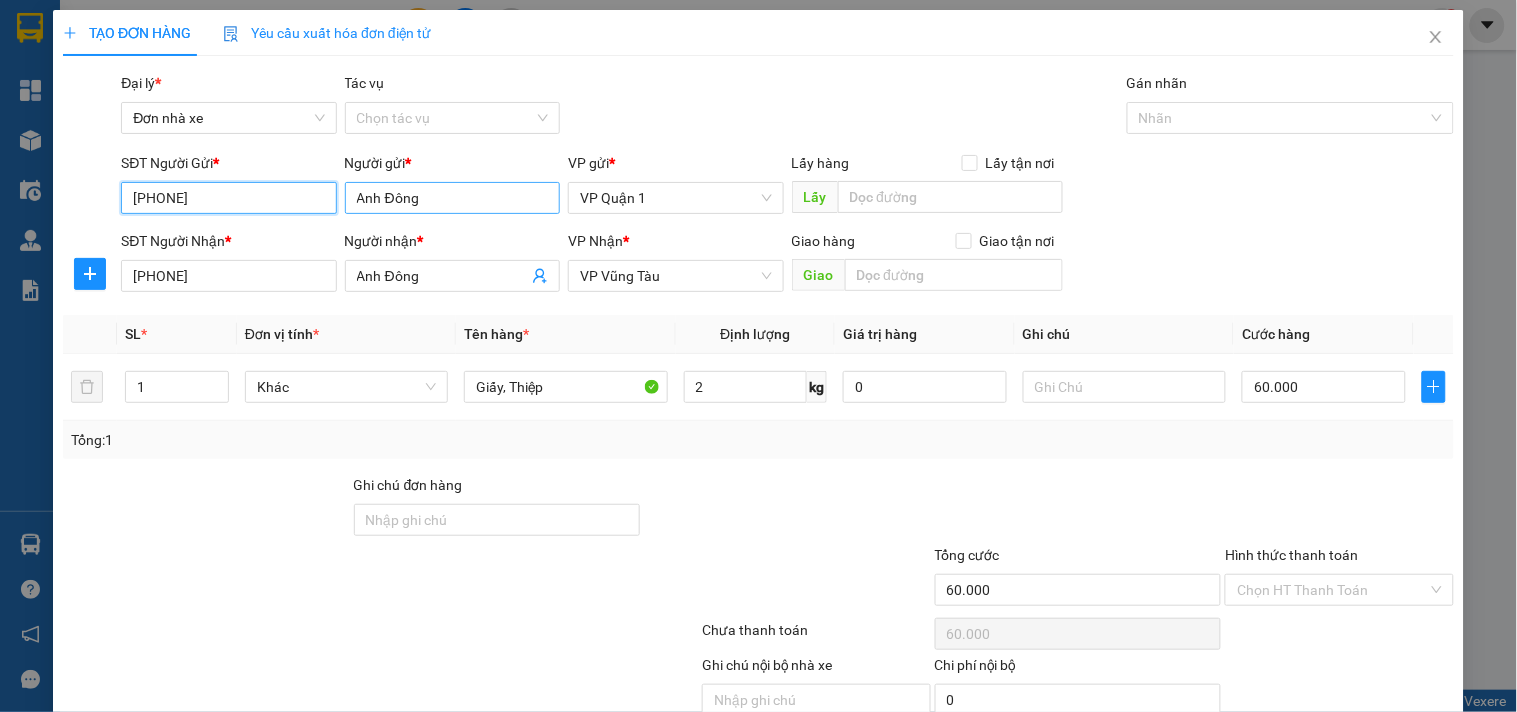 type on "[PHONE]" 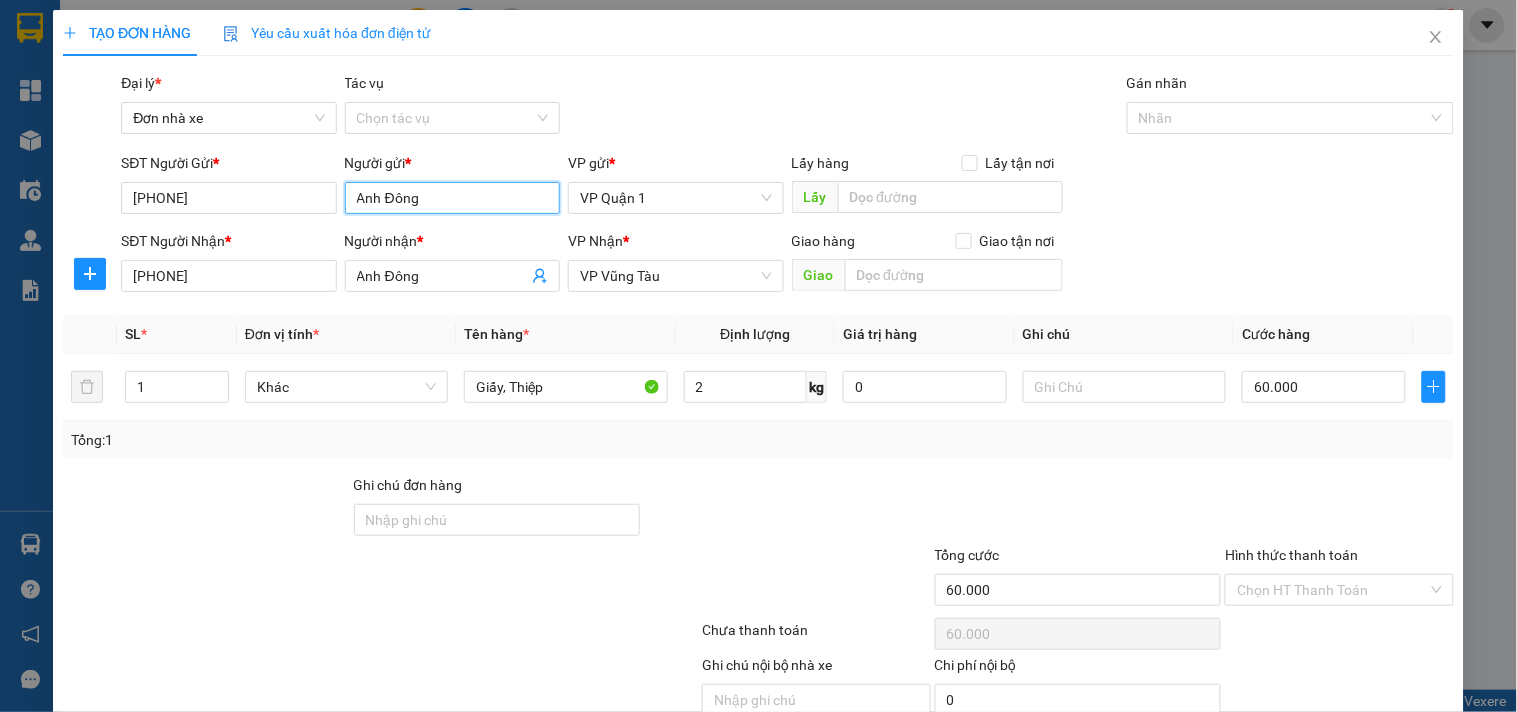 click on "Anh Đông" at bounding box center [452, 198] 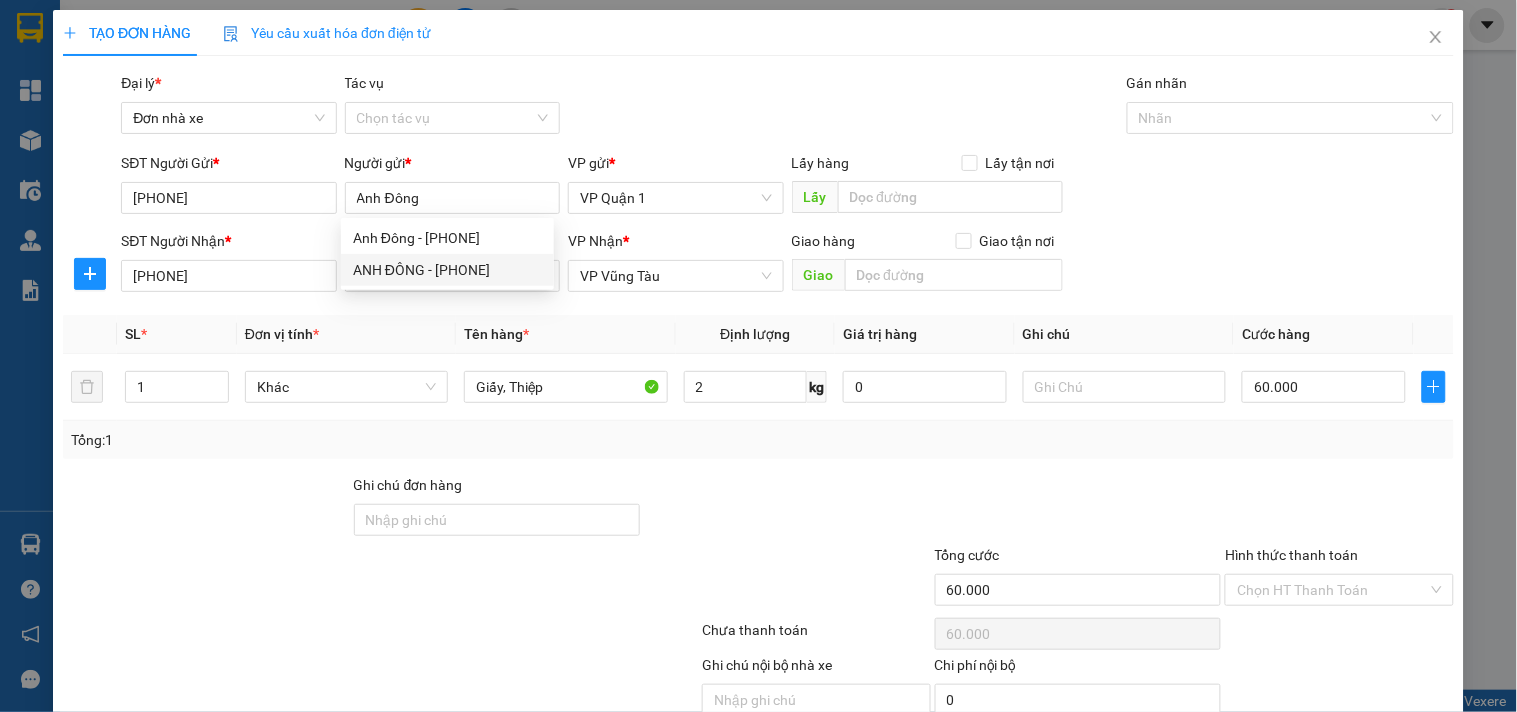click on "Người gửi  *" at bounding box center (452, 163) 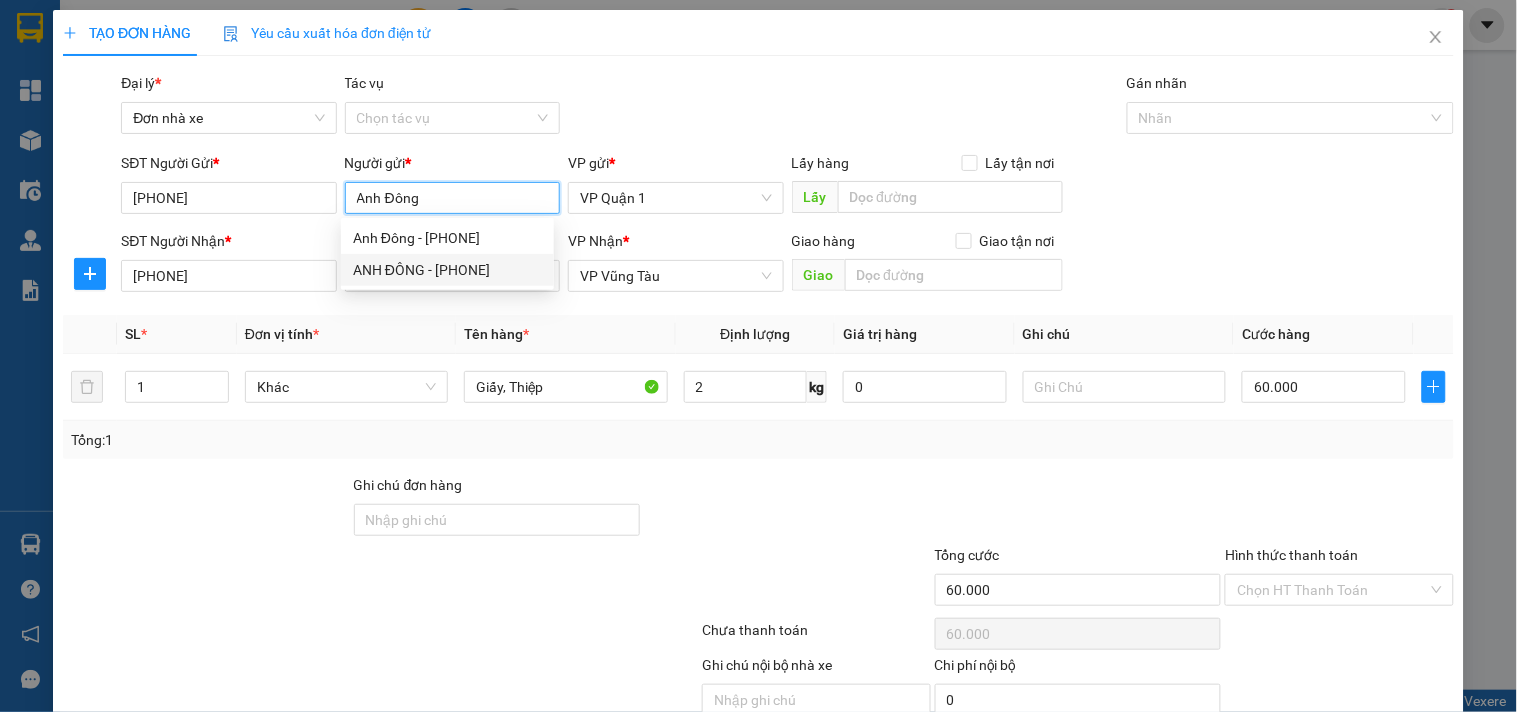 click on "Anh Đông" at bounding box center (452, 198) 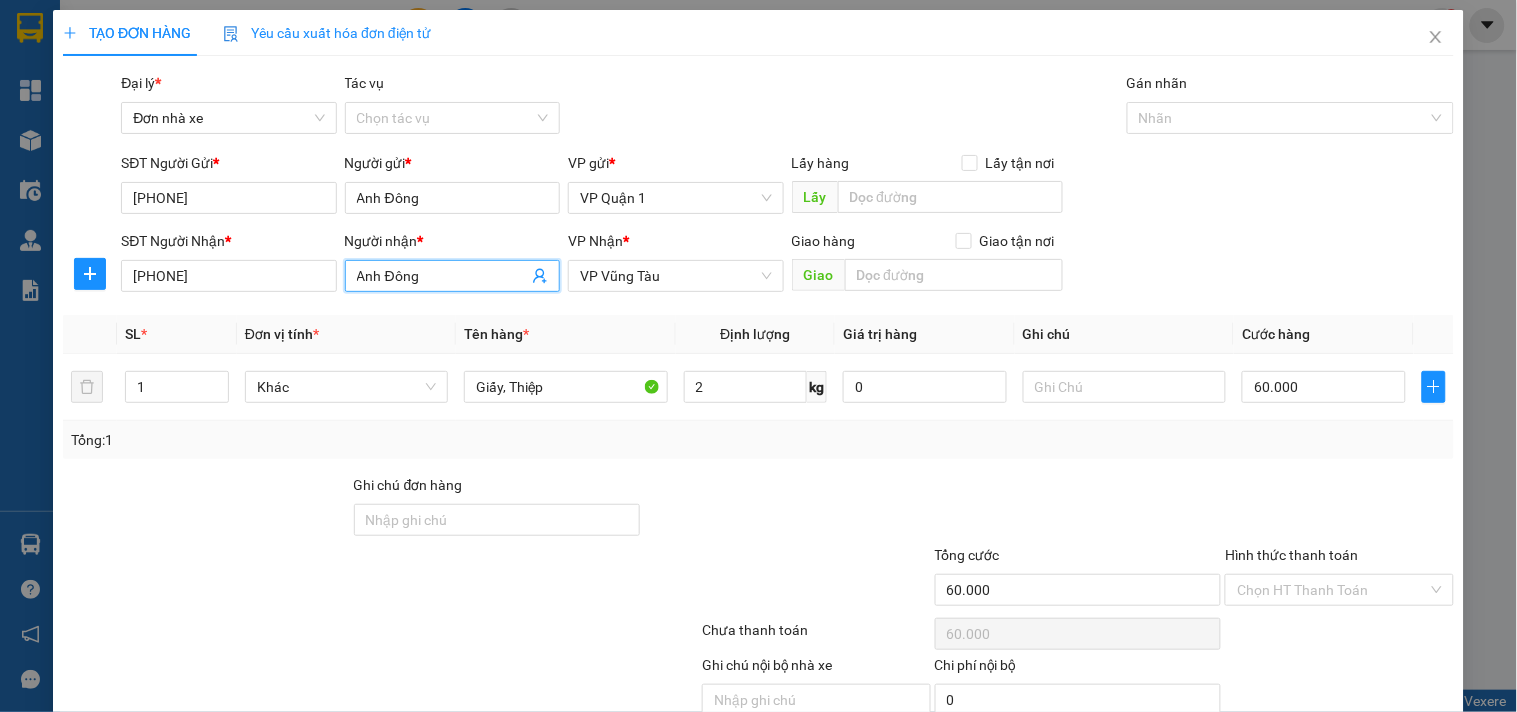 click on "Anh Đông" at bounding box center [442, 276] 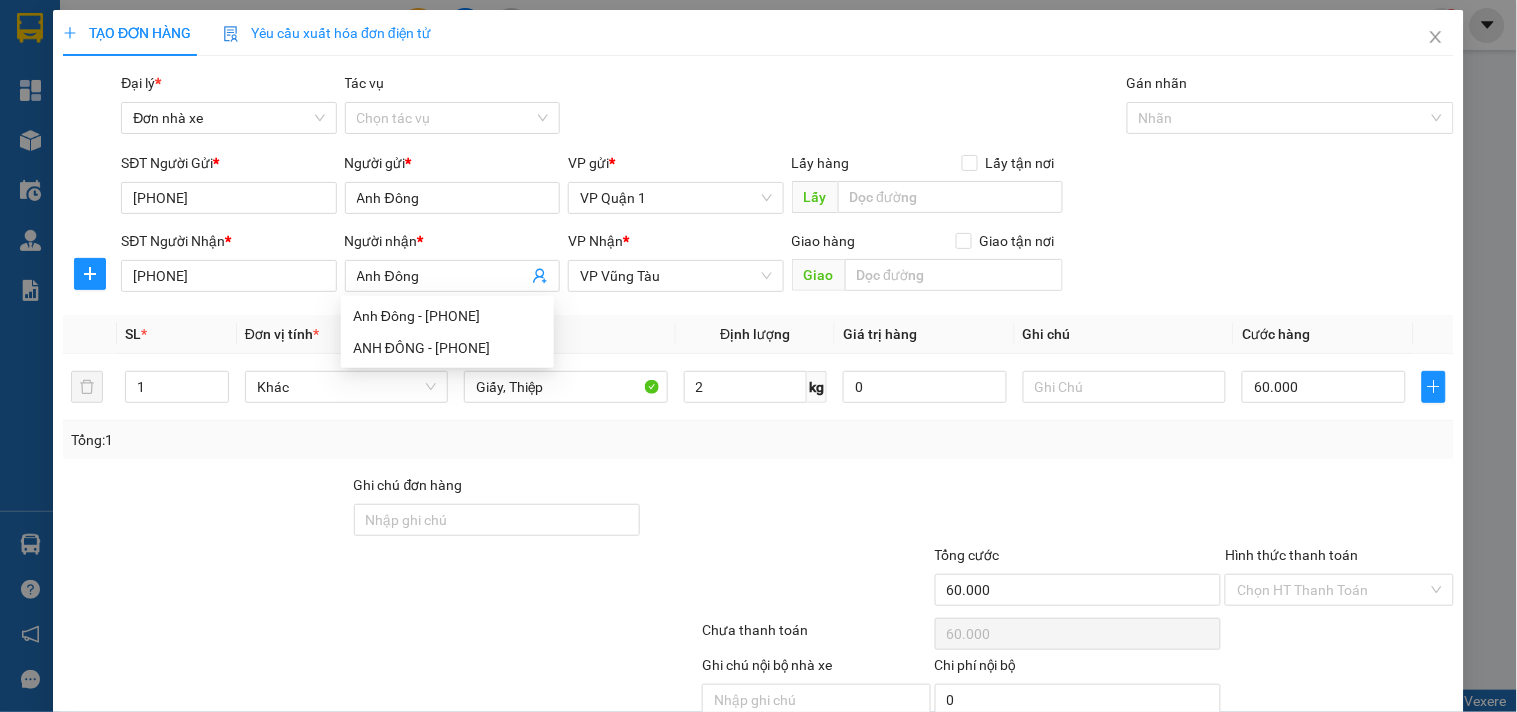click on "Tên hàng  *" at bounding box center (565, 334) 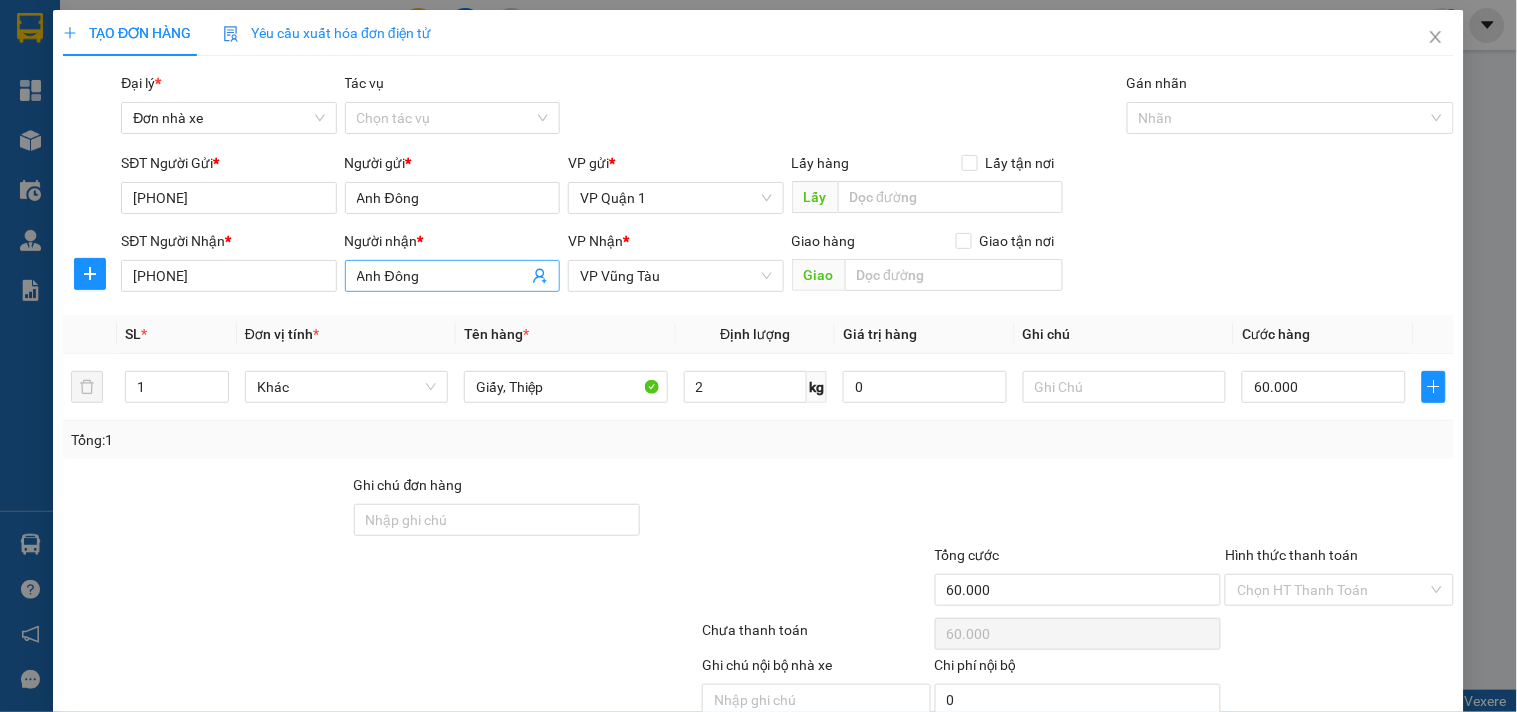 click on "Anh Đông" at bounding box center [442, 276] 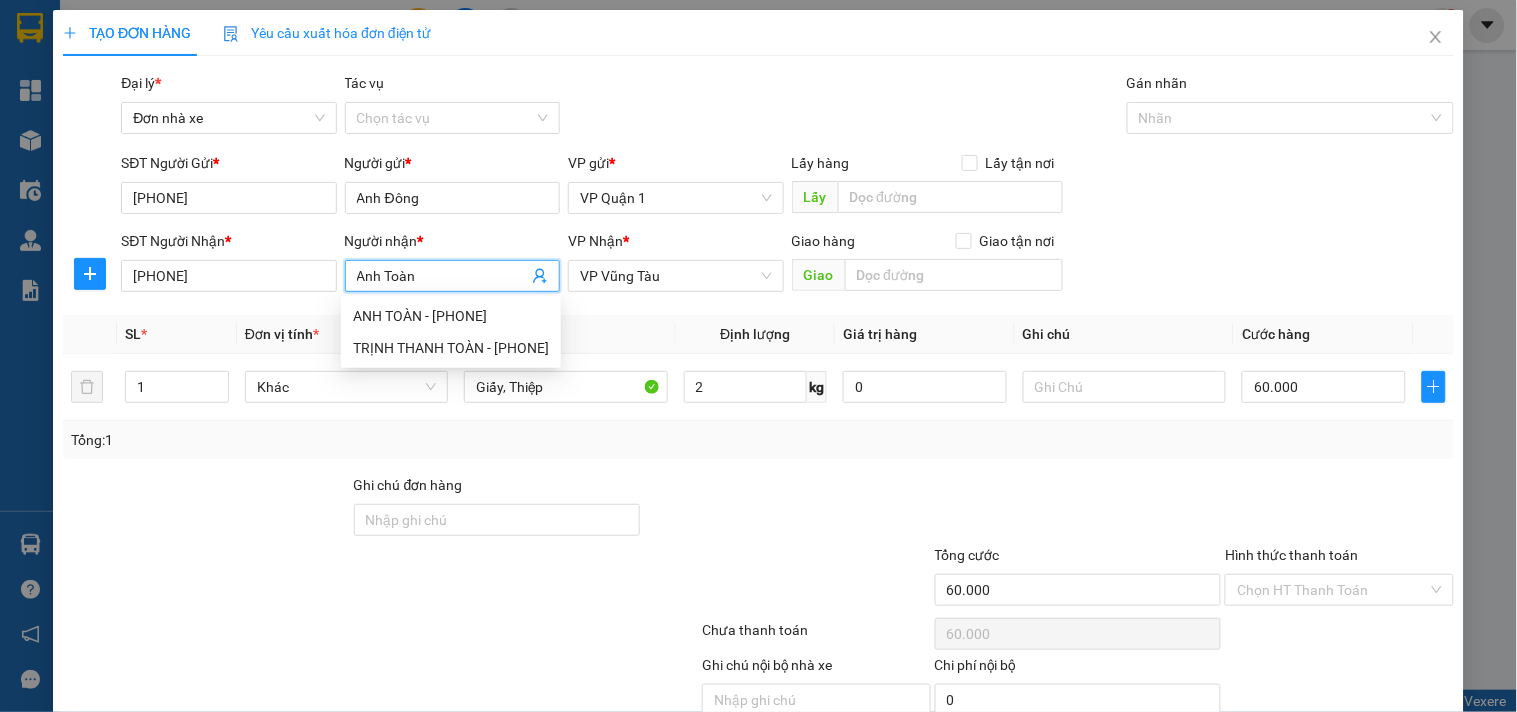 type on "Anh Toàn" 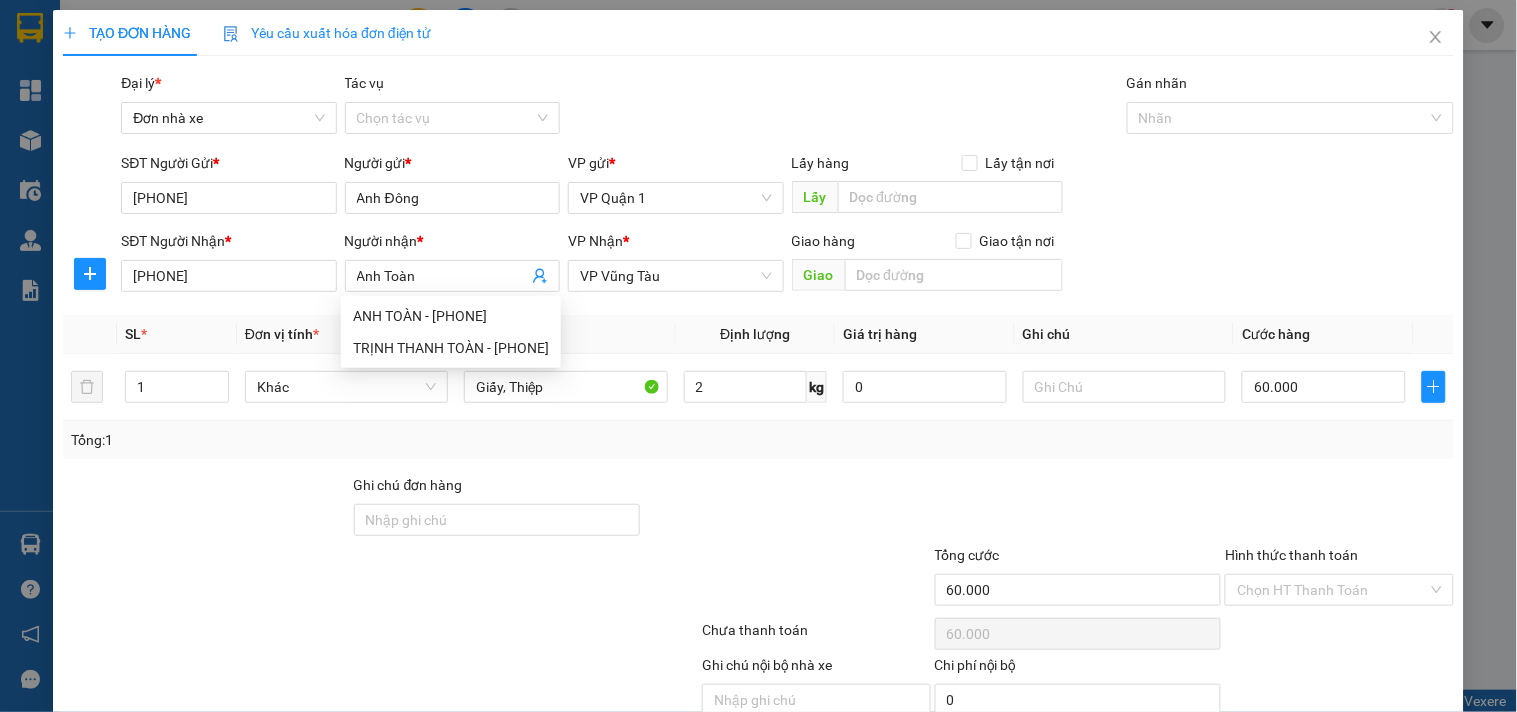 click at bounding box center [787, 509] 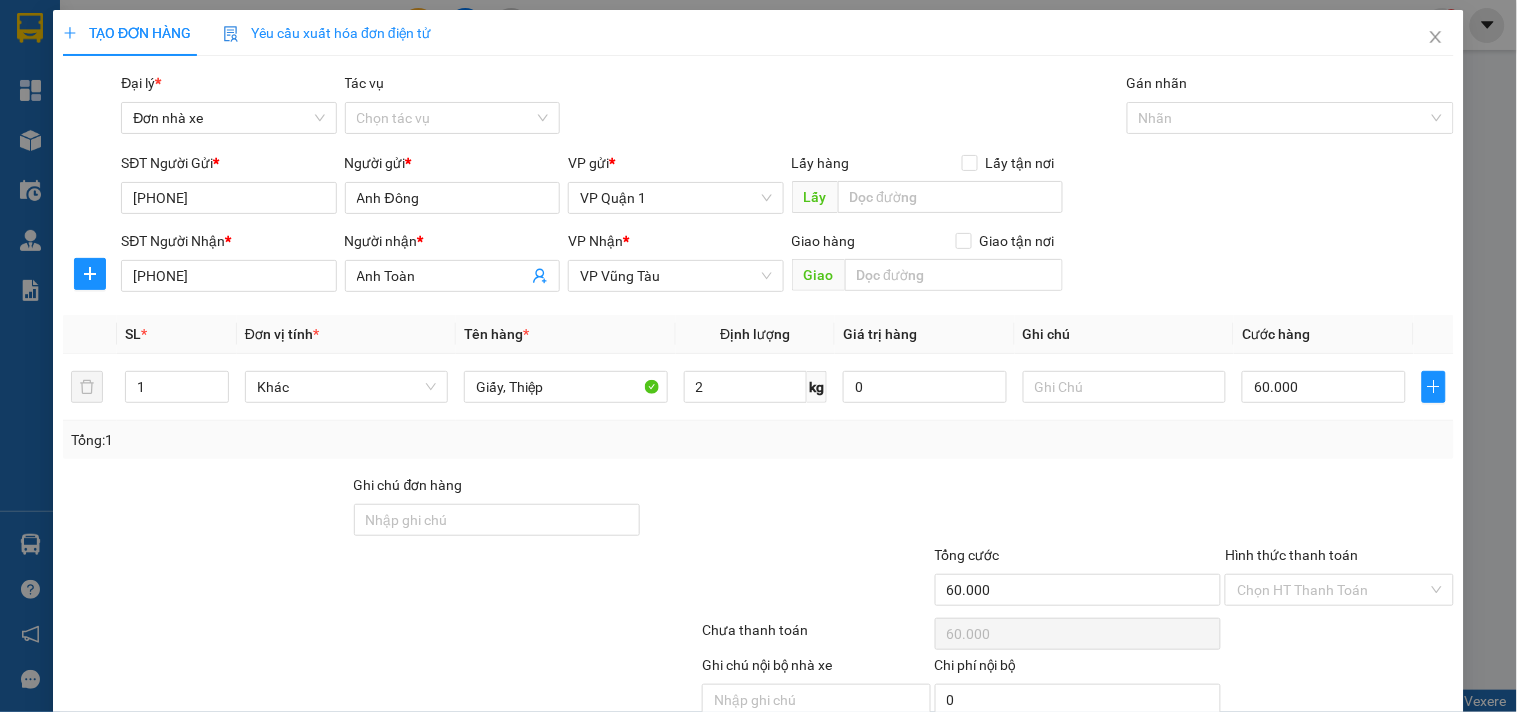 click at bounding box center [787, 509] 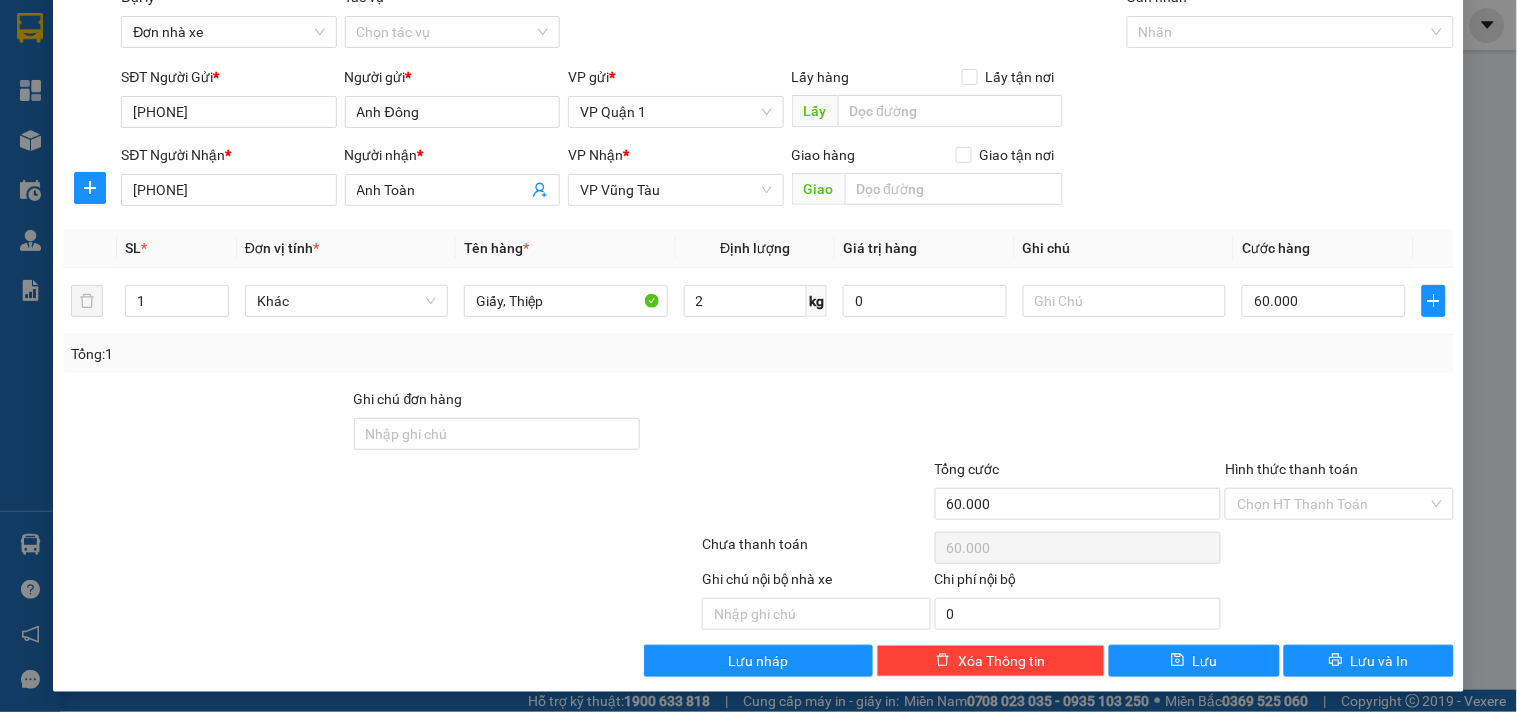 scroll, scrollTop: 90, scrollLeft: 0, axis: vertical 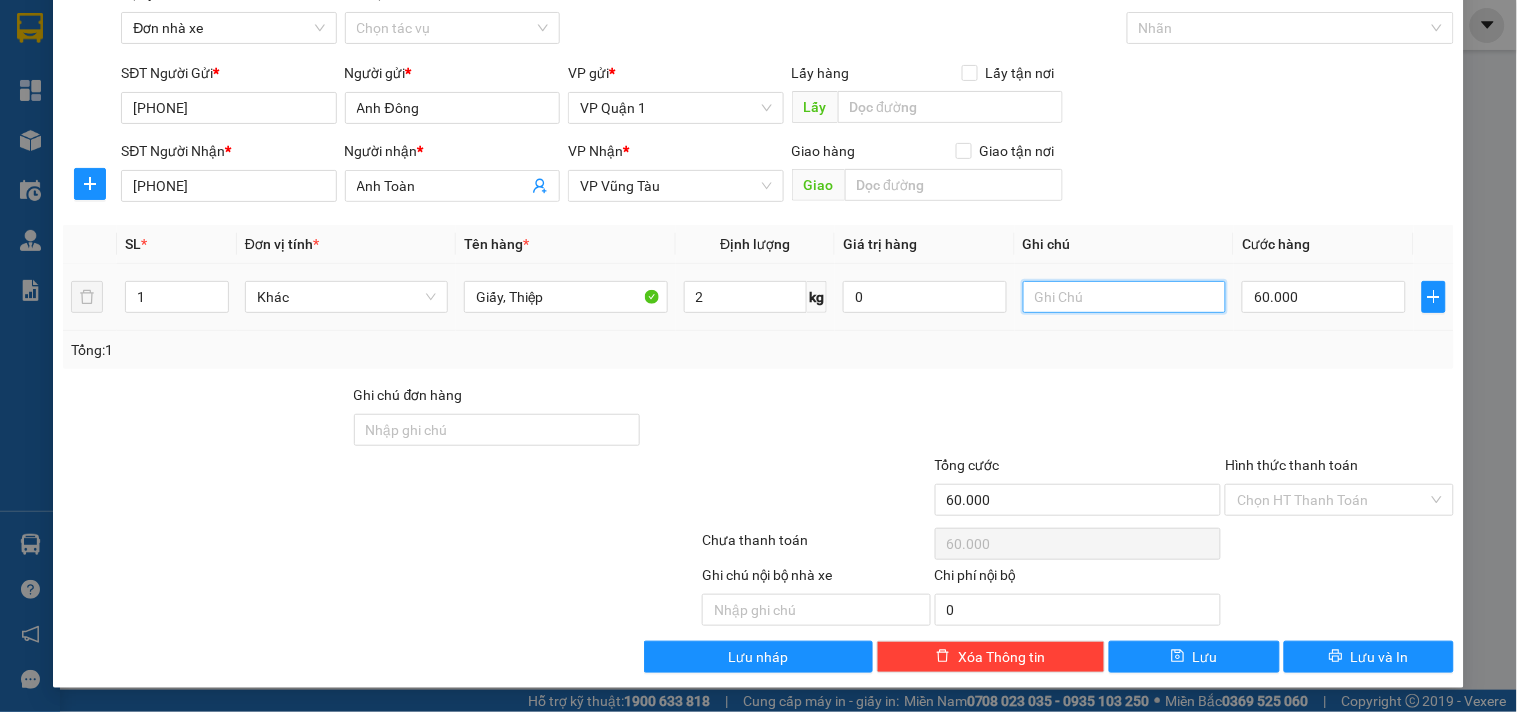 click at bounding box center [1124, 297] 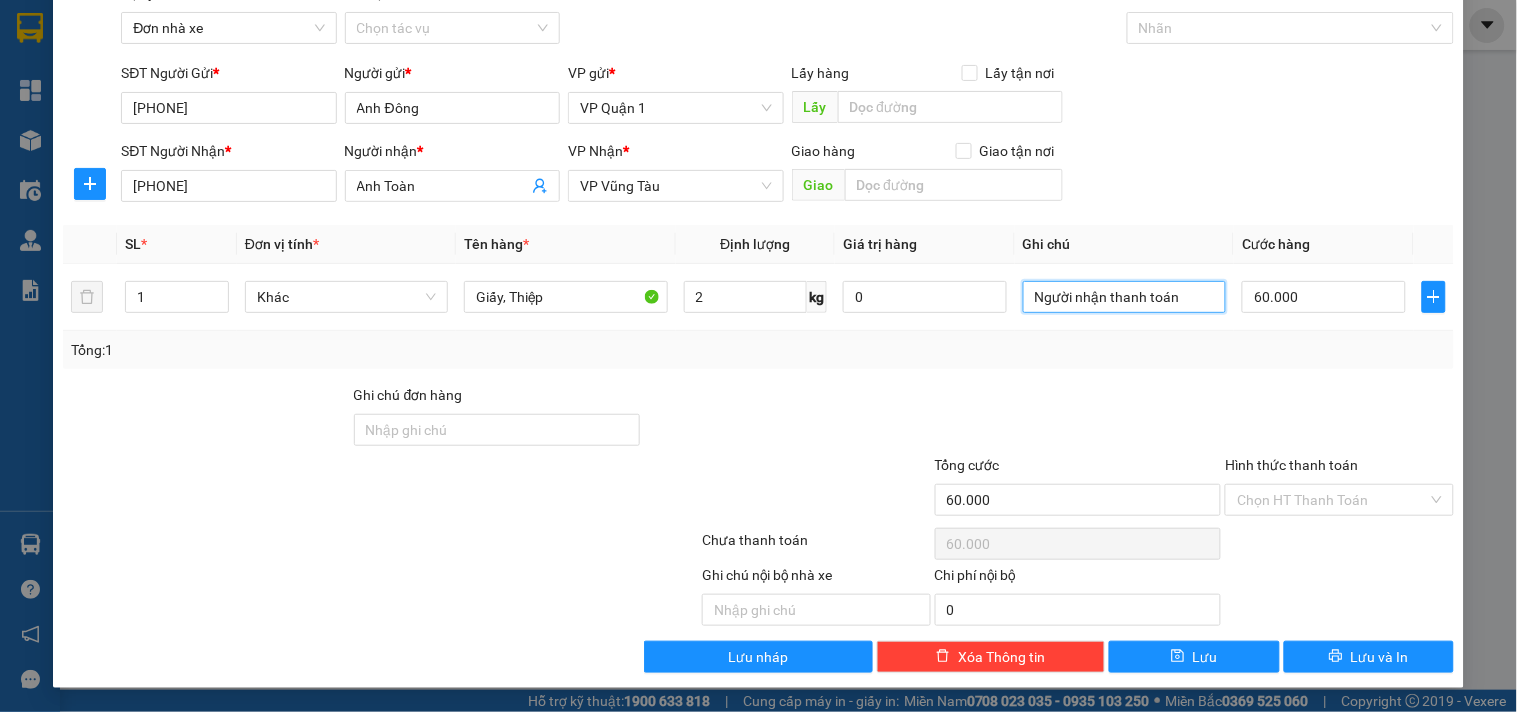 type on "Người nhận thanh toán" 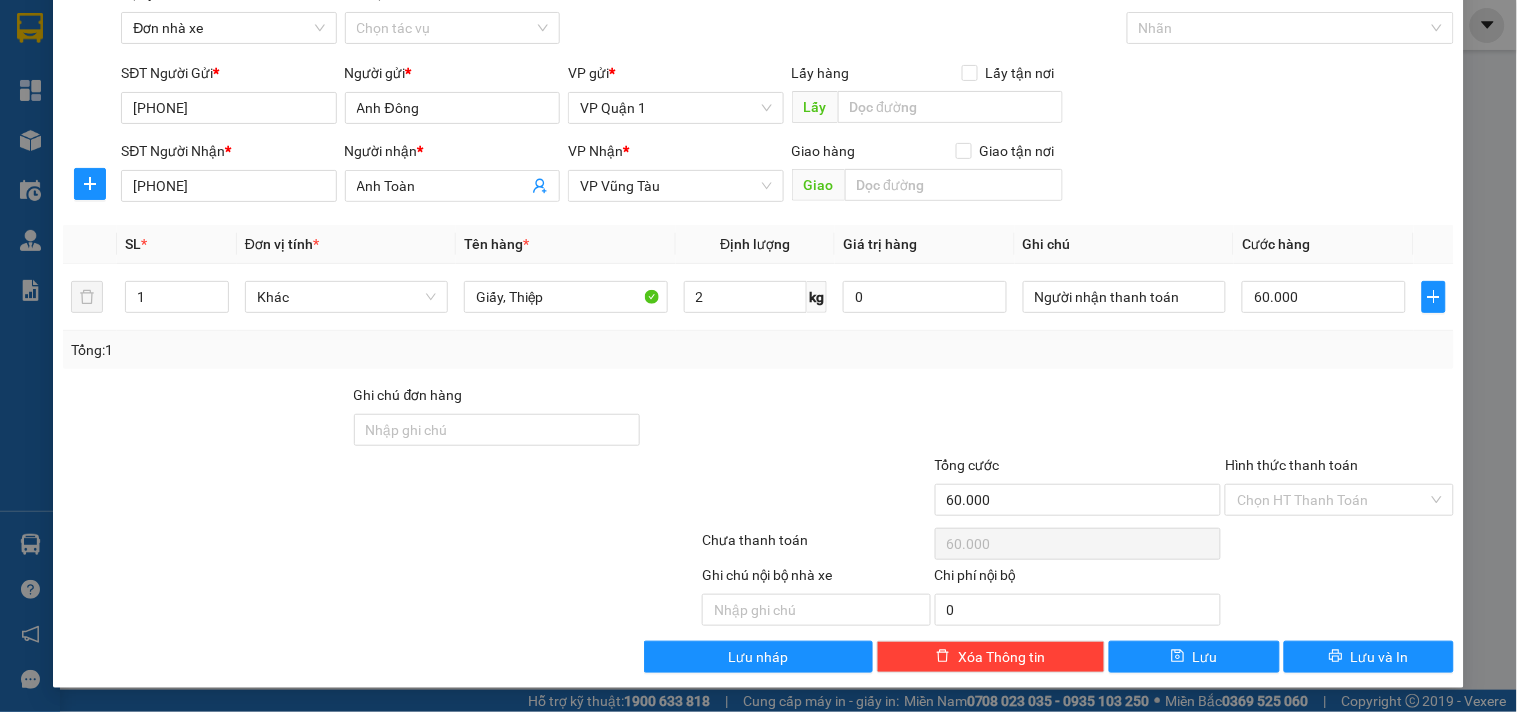 click at bounding box center (787, 419) 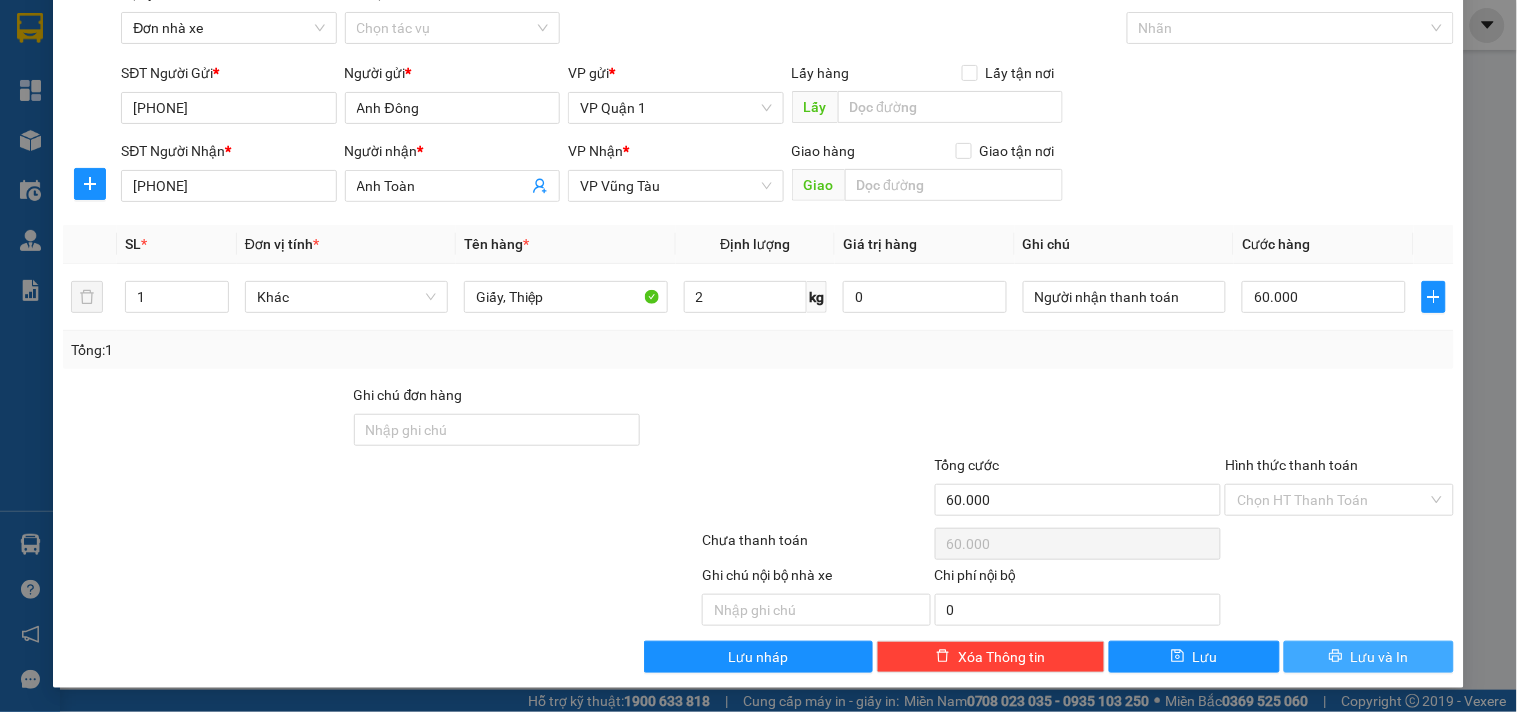 click on "Lưu và In" at bounding box center (1380, 657) 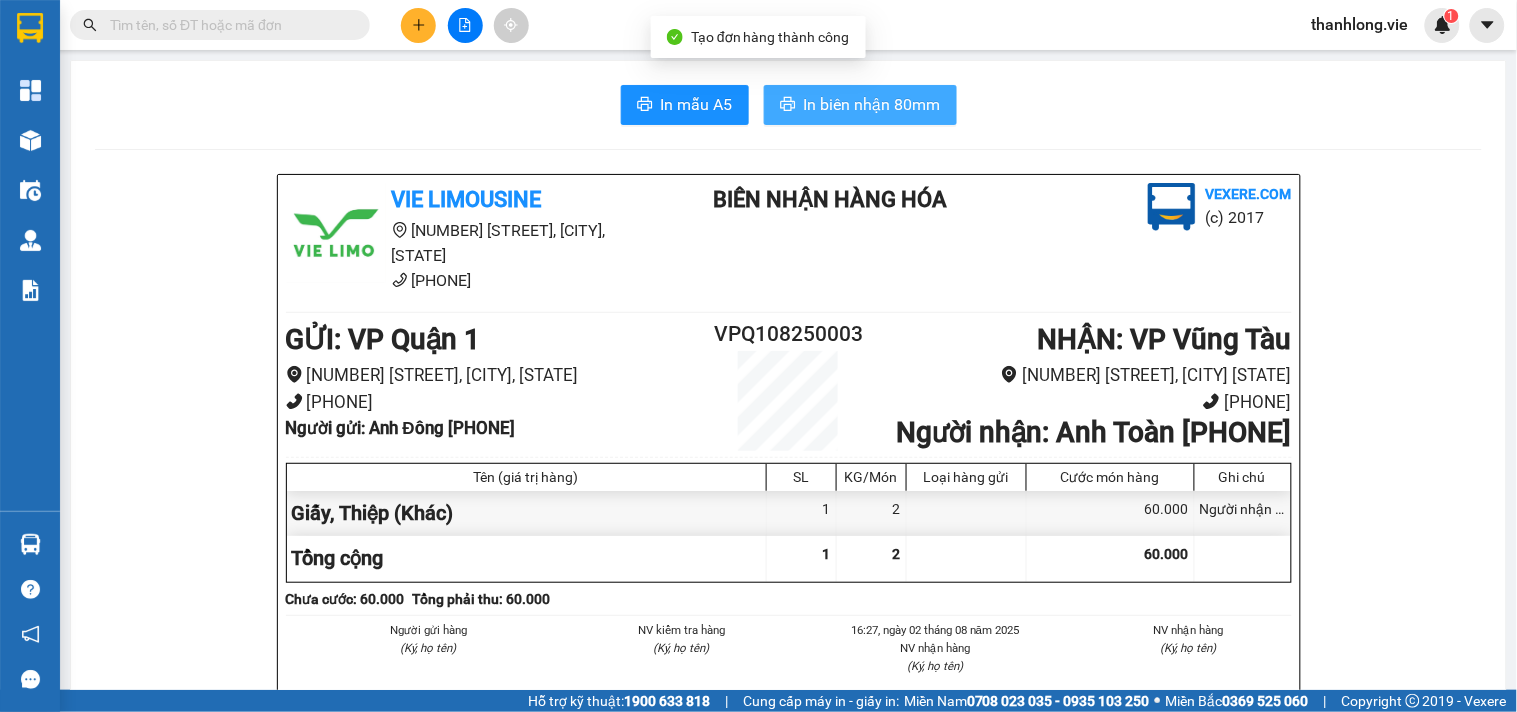 click on "In biên nhận 80mm" at bounding box center [872, 104] 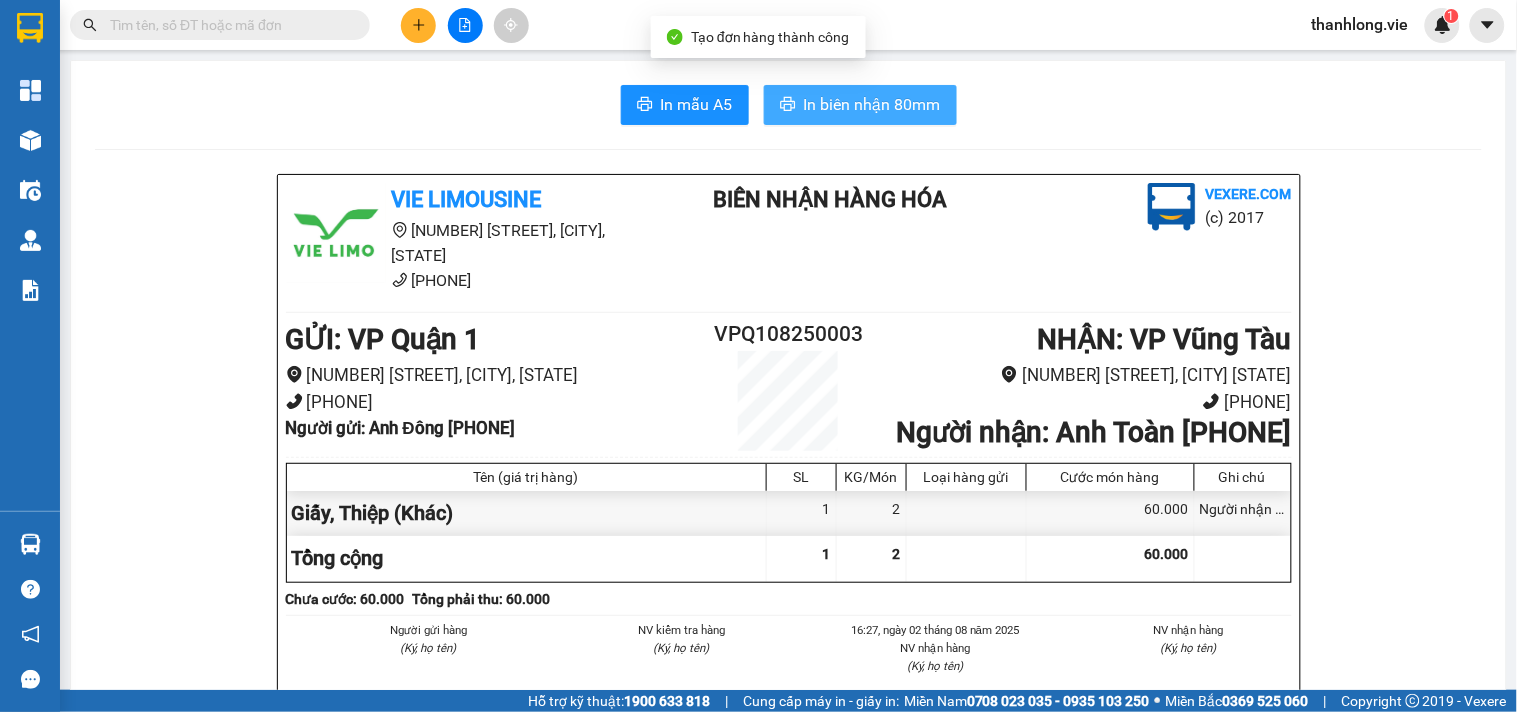 scroll, scrollTop: 0, scrollLeft: 0, axis: both 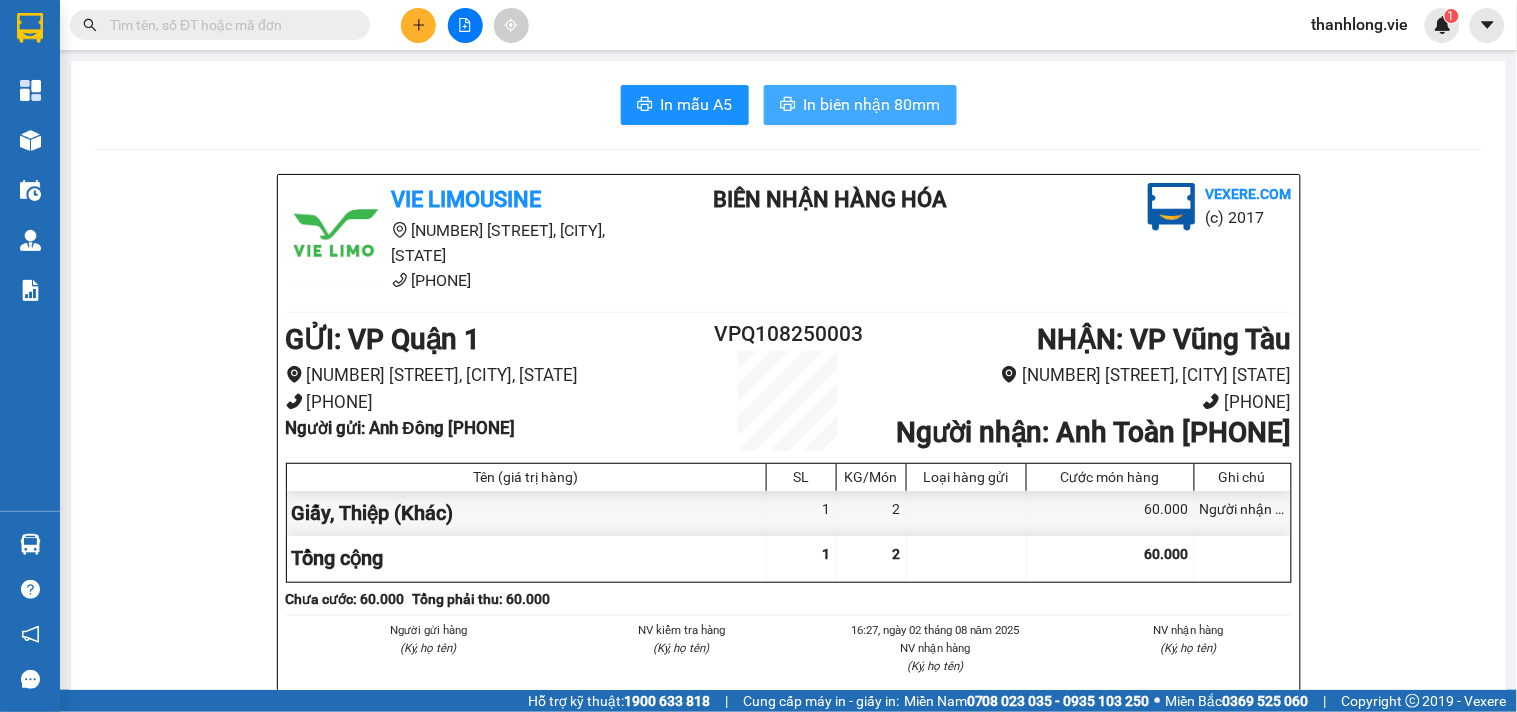 click on "In biên nhận 80mm" at bounding box center (872, 104) 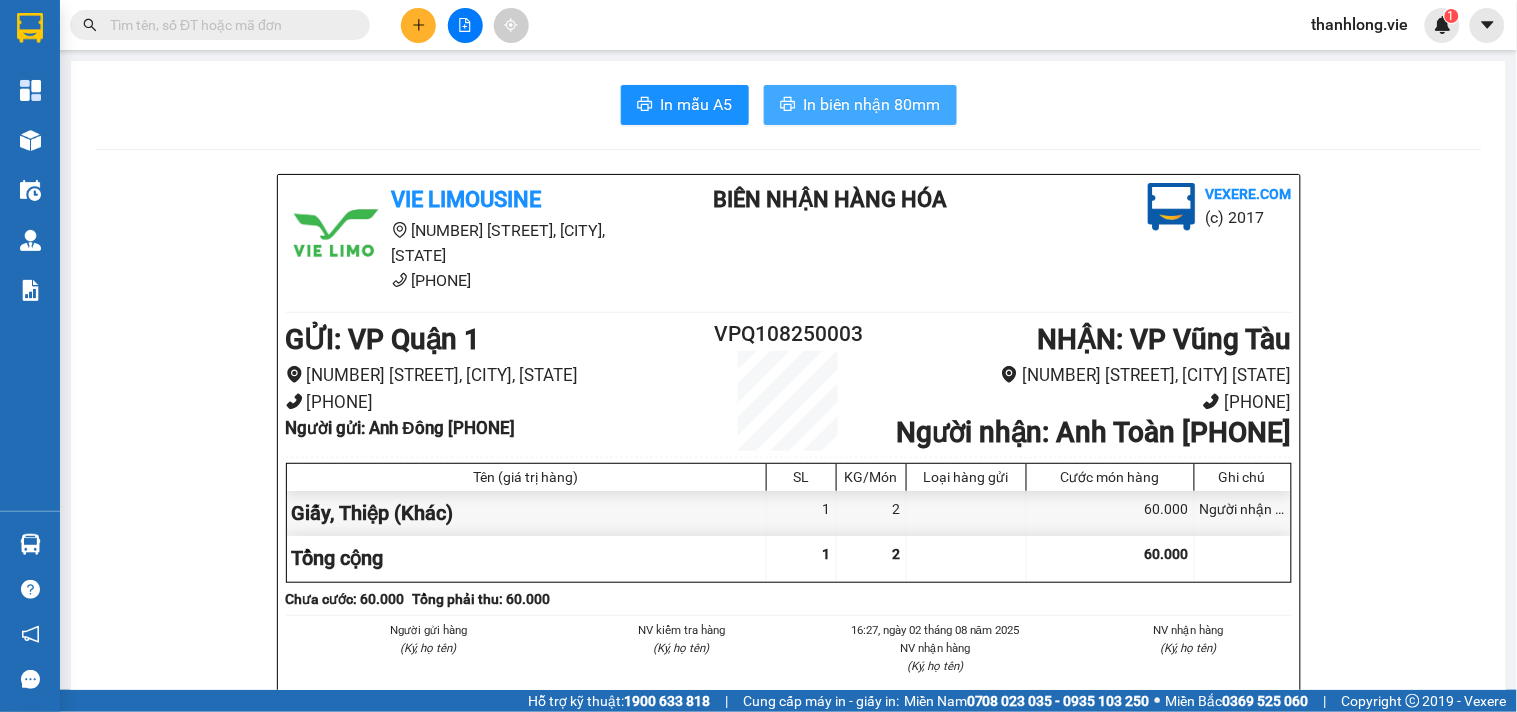 scroll, scrollTop: 0, scrollLeft: 0, axis: both 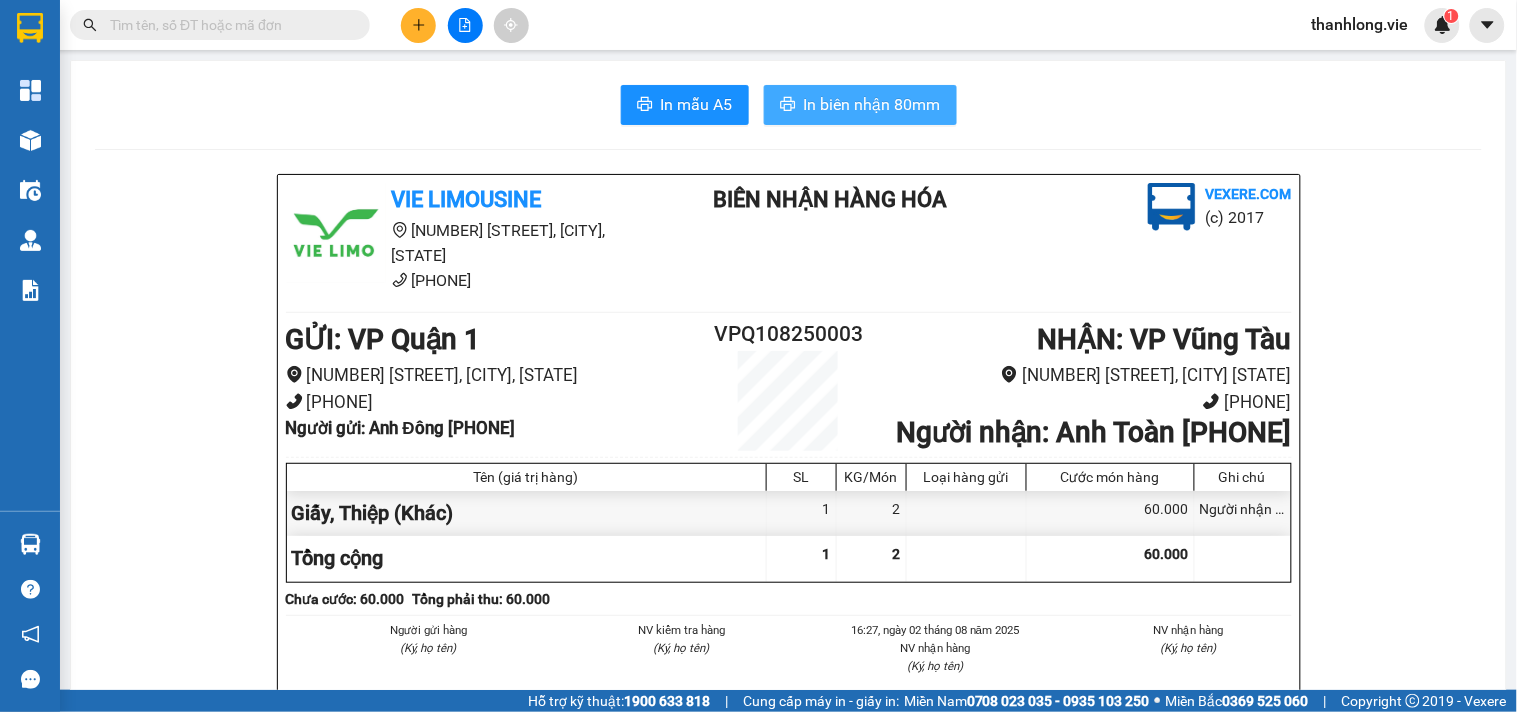 click on "In biên nhận 80mm" at bounding box center [872, 104] 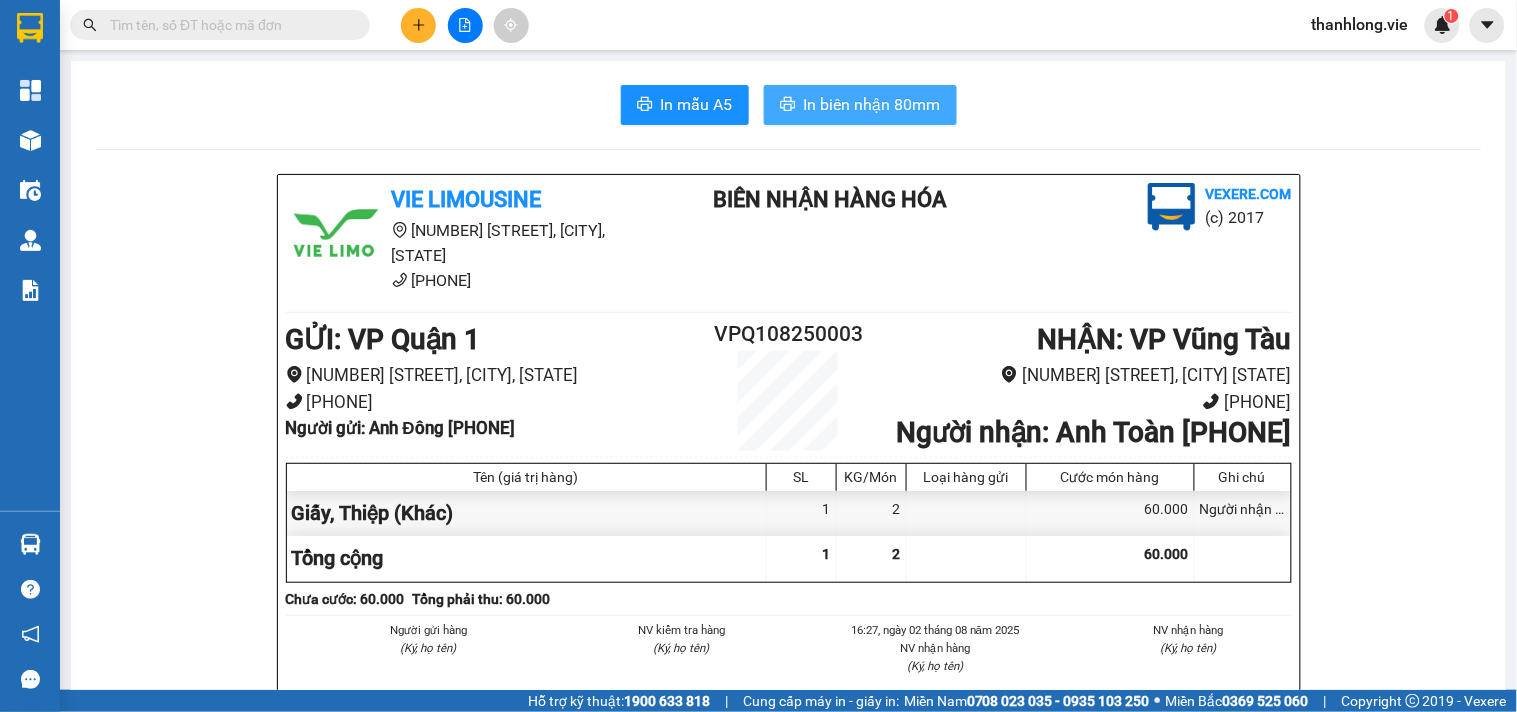 scroll, scrollTop: 0, scrollLeft: 0, axis: both 